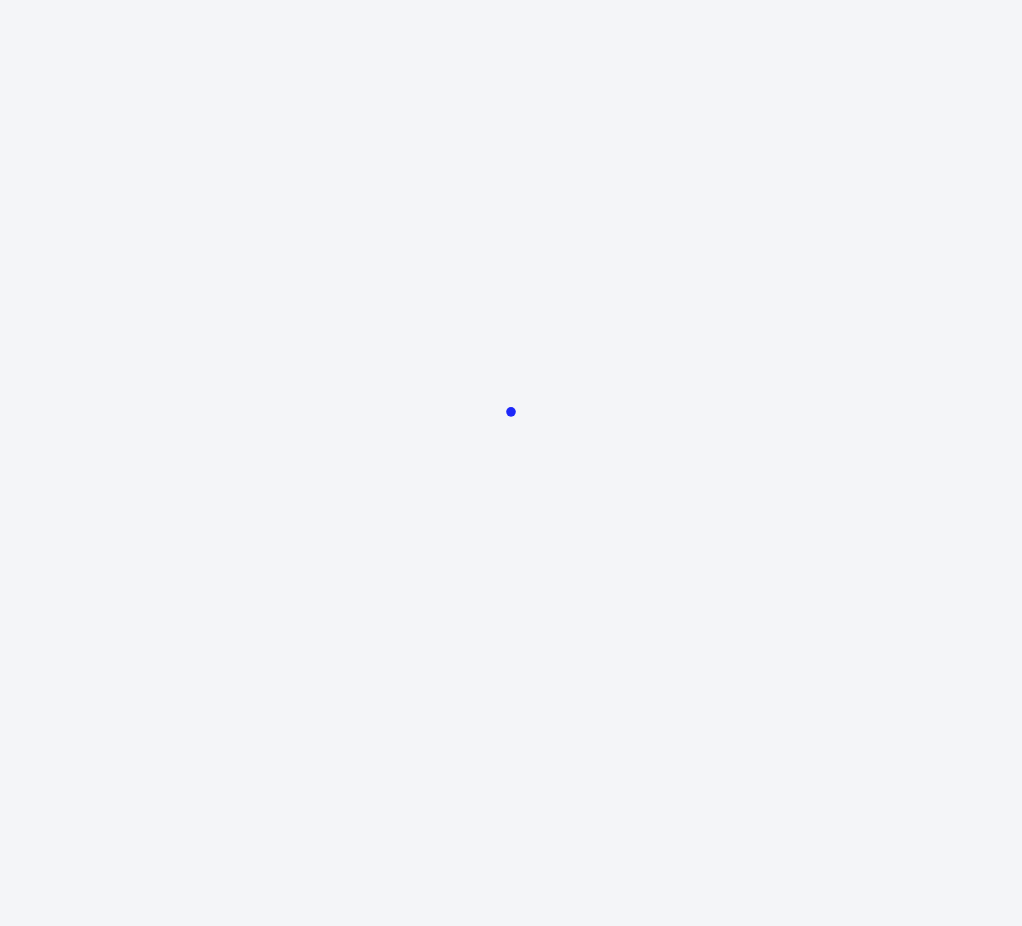 scroll, scrollTop: 0, scrollLeft: 0, axis: both 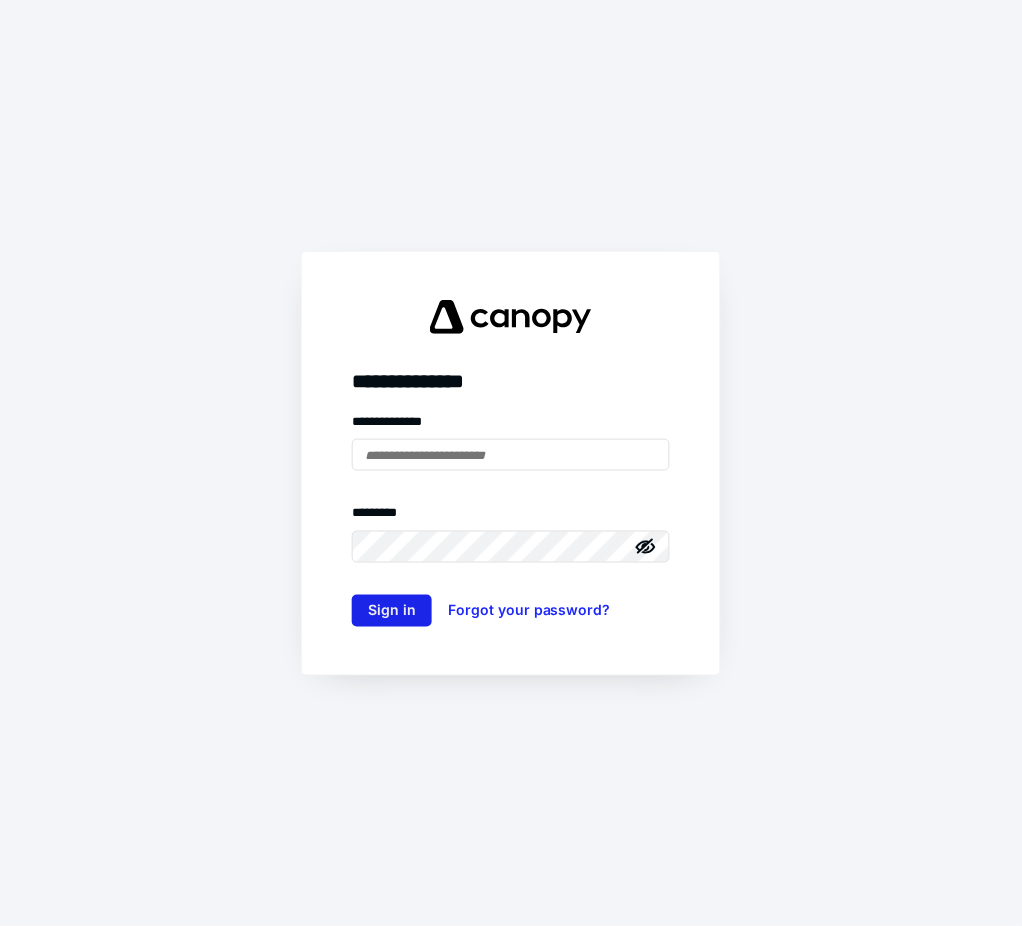 type on "**********" 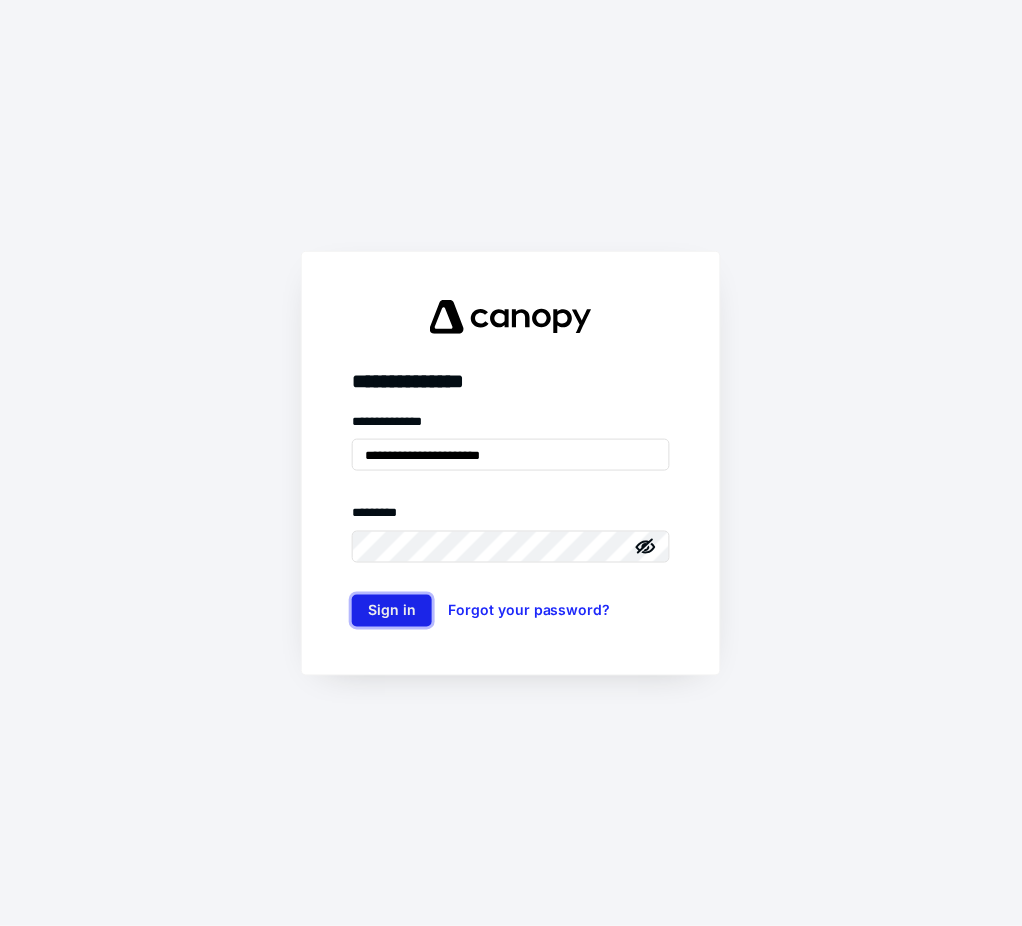 click on "Sign in" at bounding box center [392, 611] 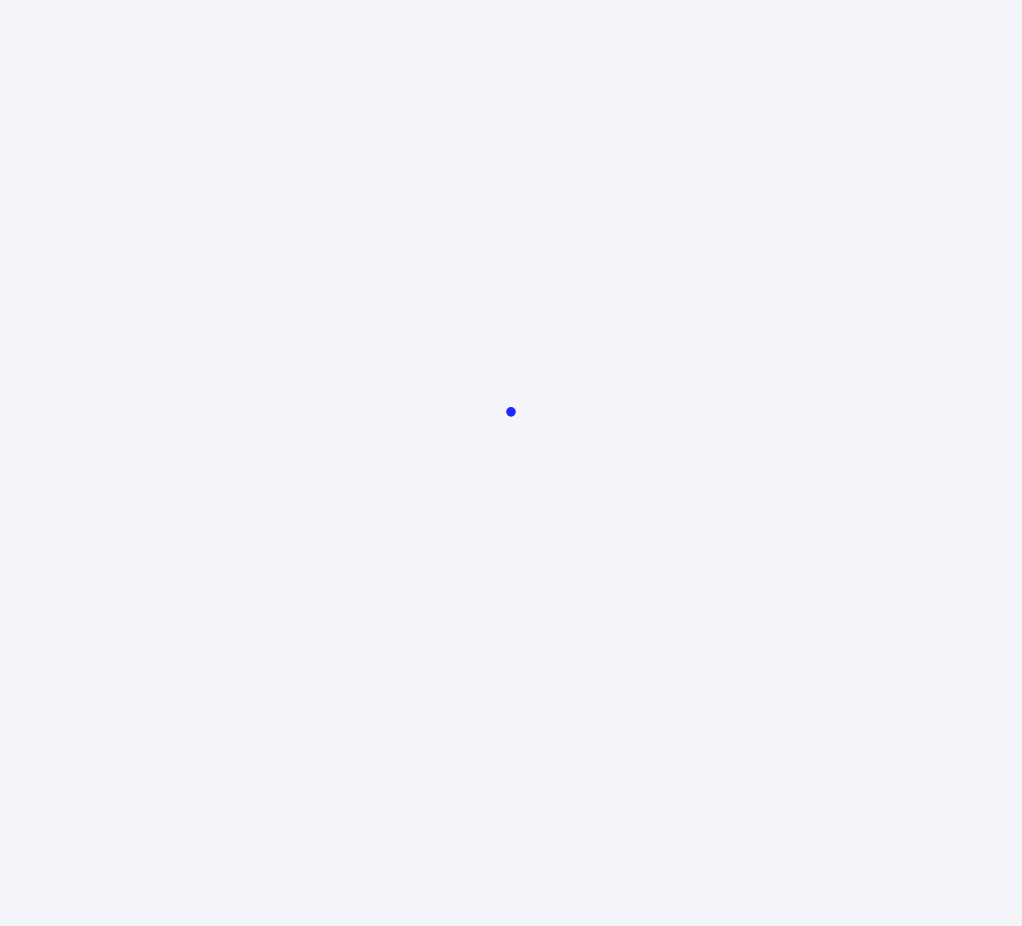 scroll, scrollTop: 0, scrollLeft: 0, axis: both 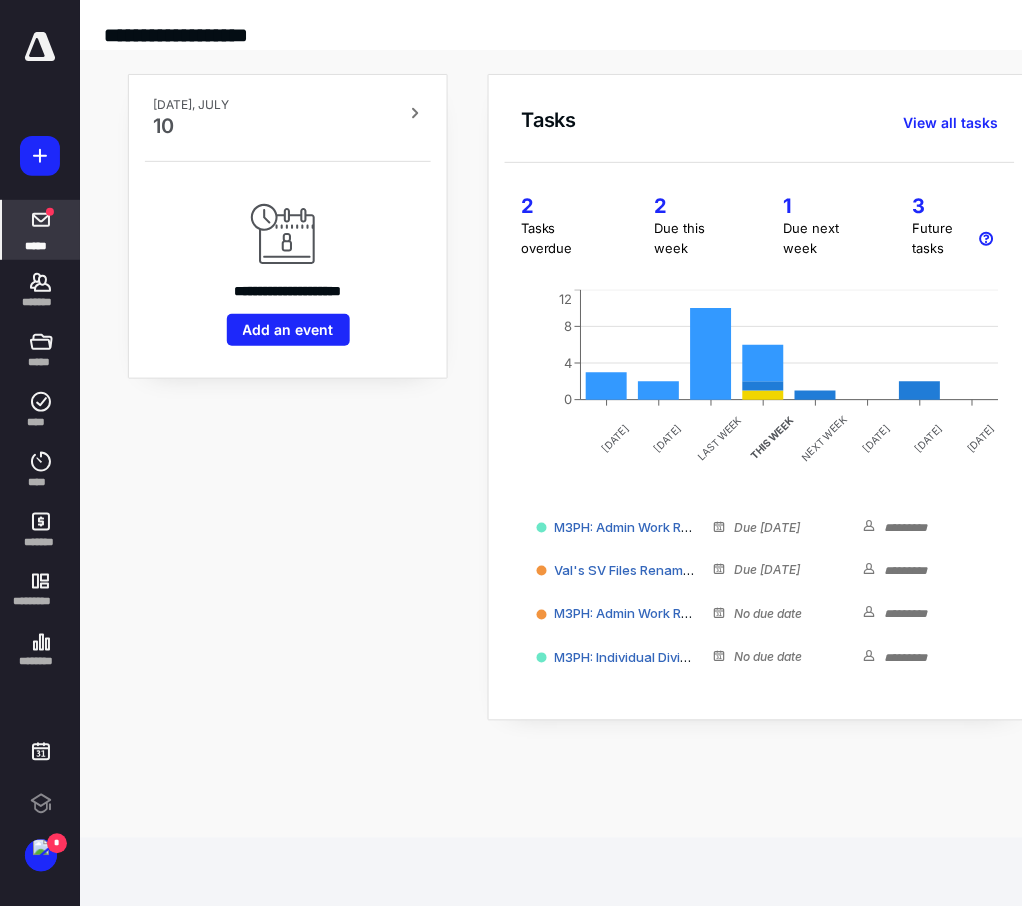 click 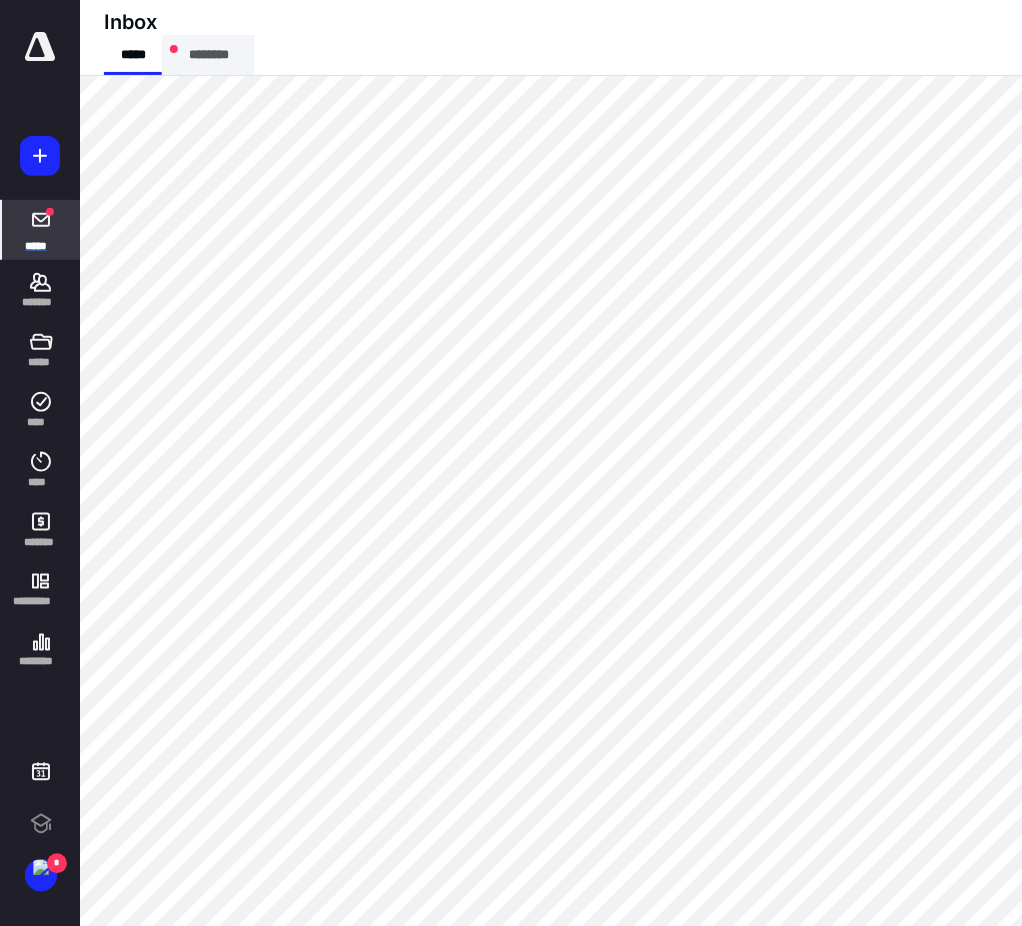 scroll, scrollTop: 0, scrollLeft: 0, axis: both 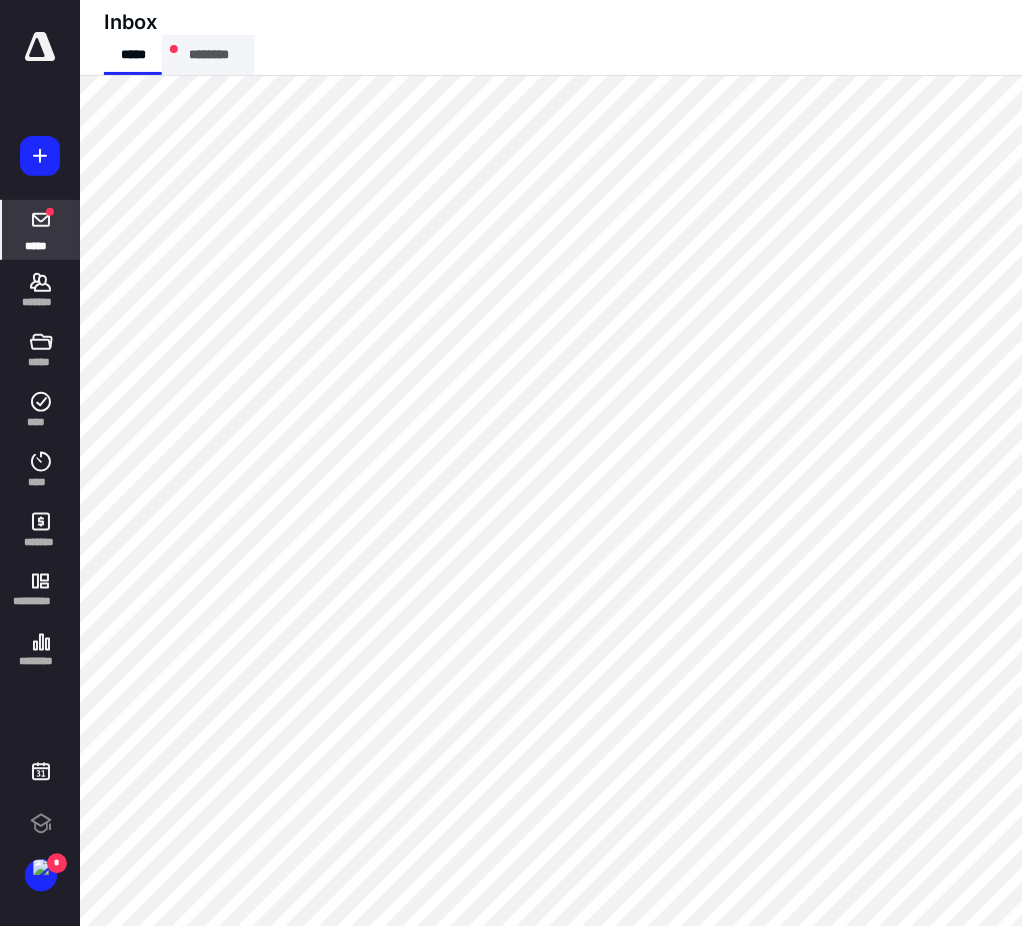 click on "********" at bounding box center [208, 55] 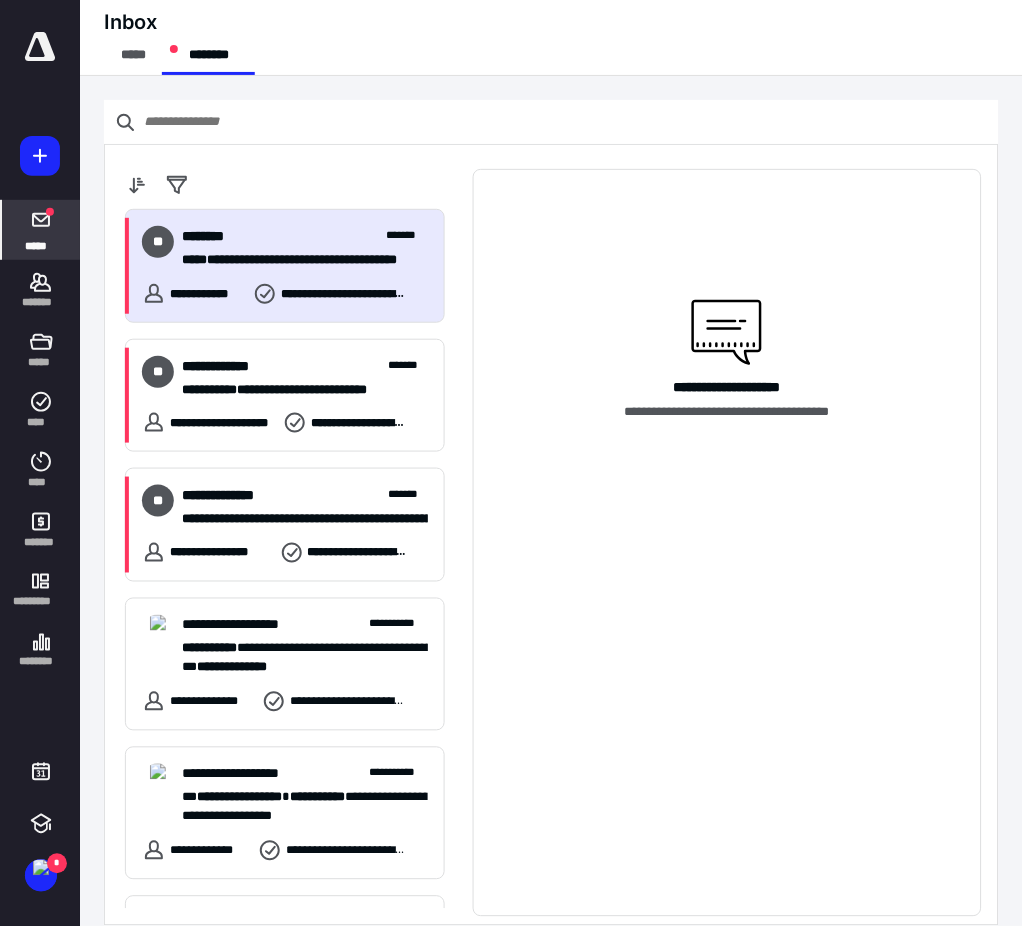 click on "**********" at bounding box center [285, 266] 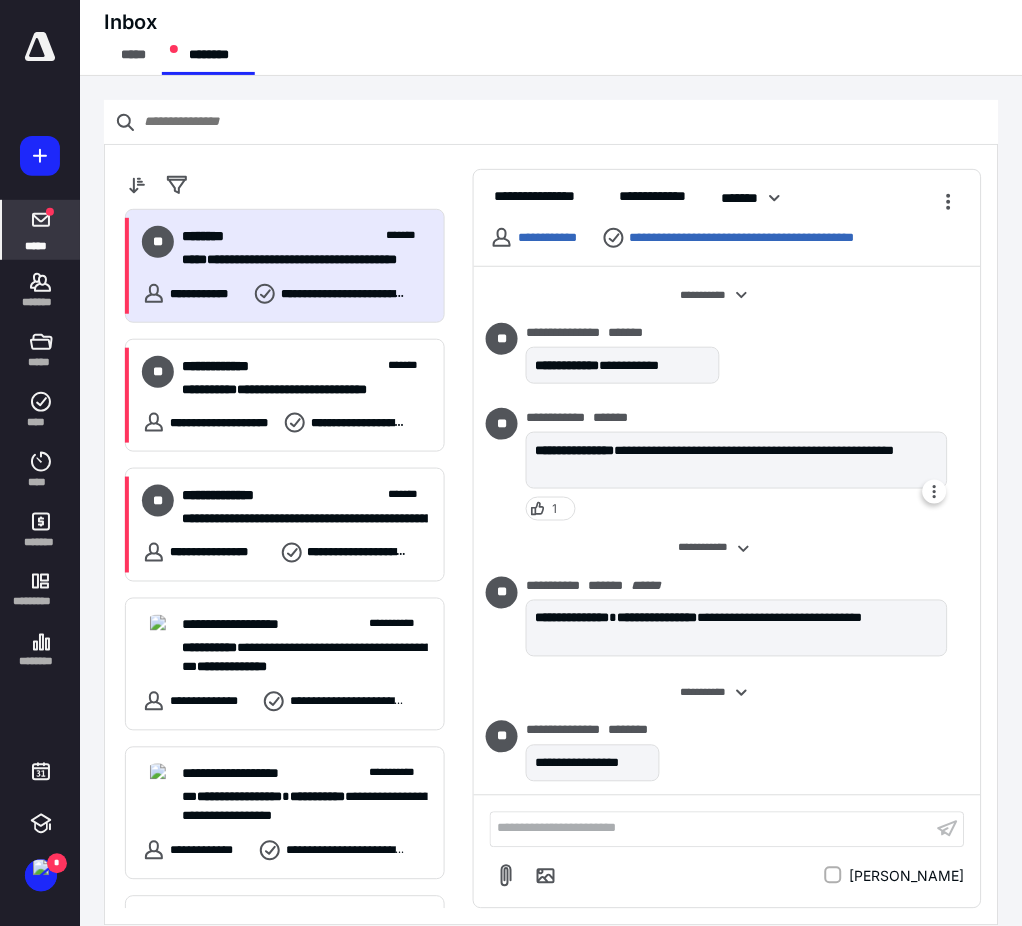 scroll, scrollTop: 785, scrollLeft: 0, axis: vertical 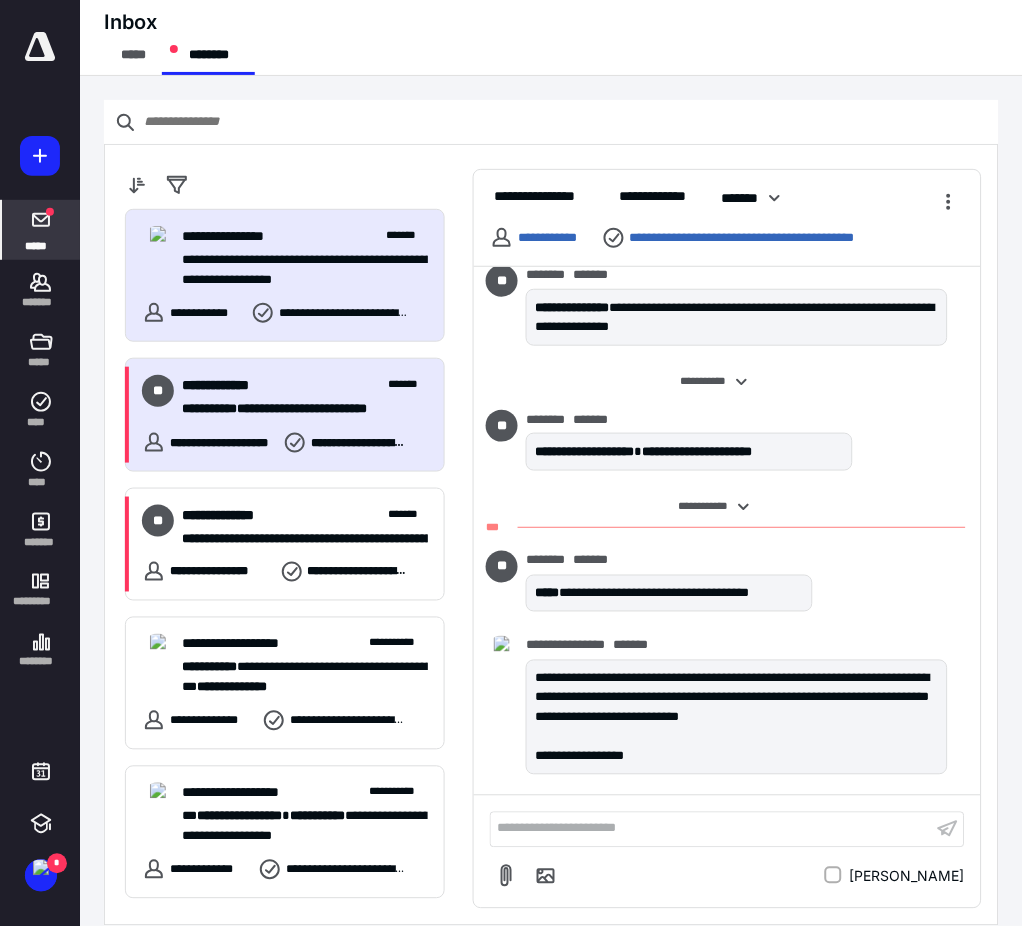 click on "**********" at bounding box center [285, 415] 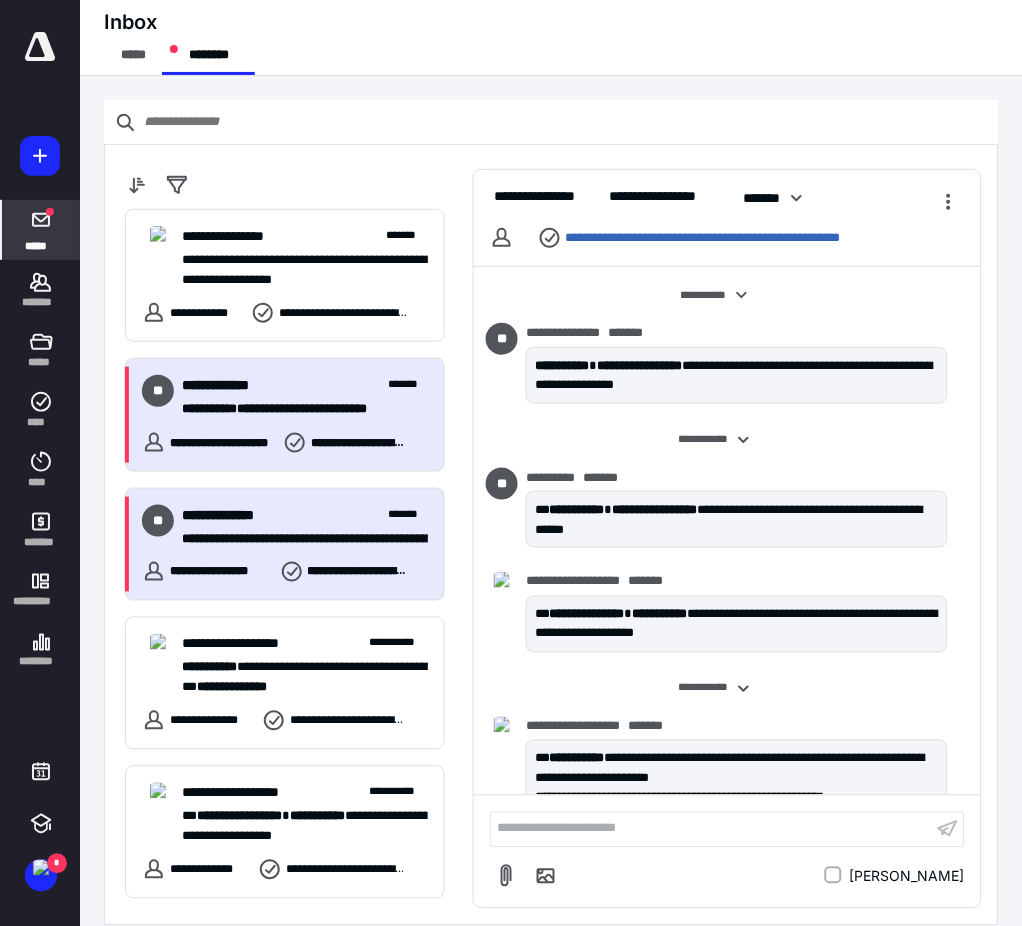 scroll, scrollTop: 924, scrollLeft: 0, axis: vertical 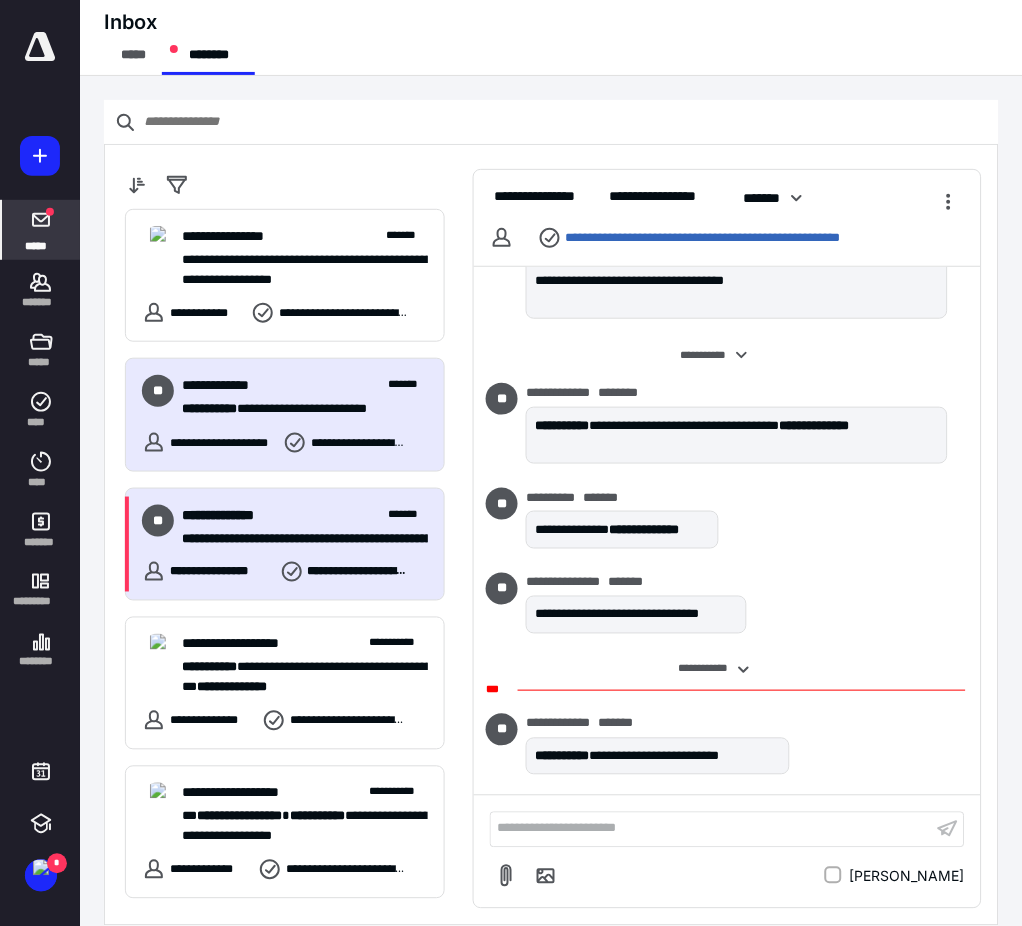 click on "**********" at bounding box center (285, 545) 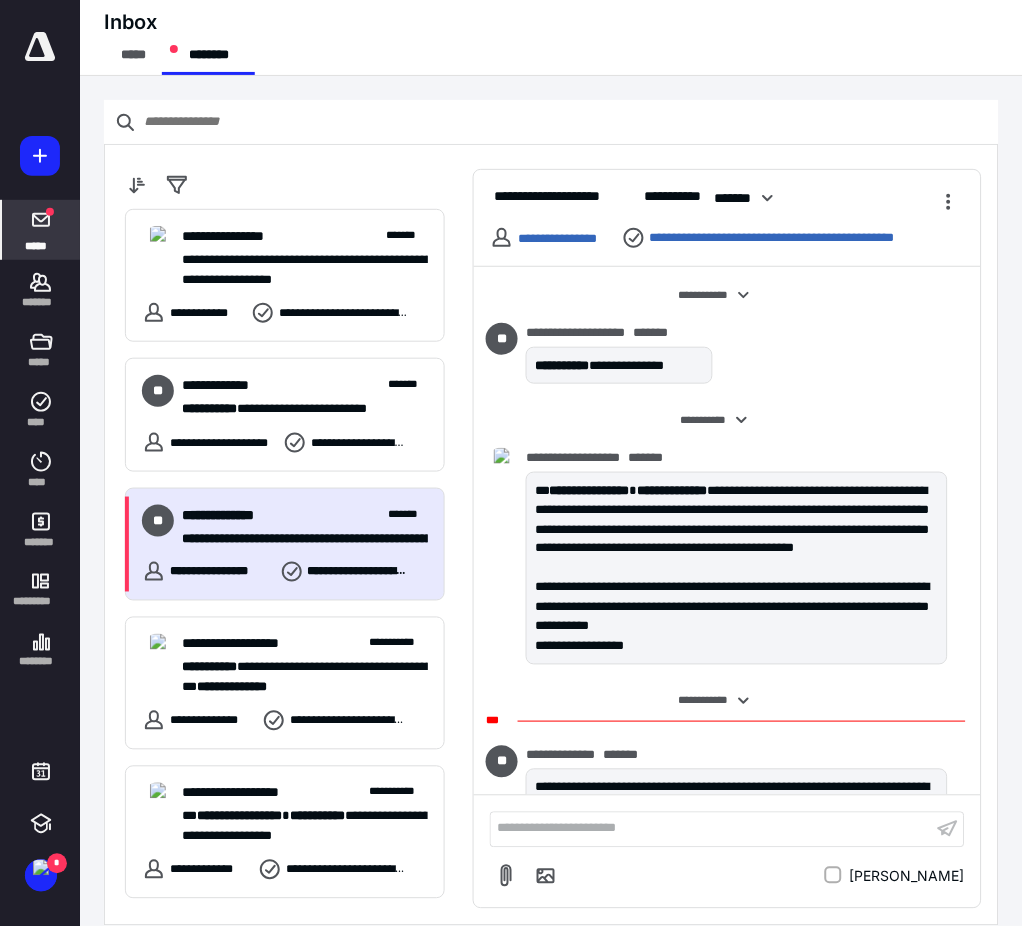 scroll, scrollTop: 75, scrollLeft: 0, axis: vertical 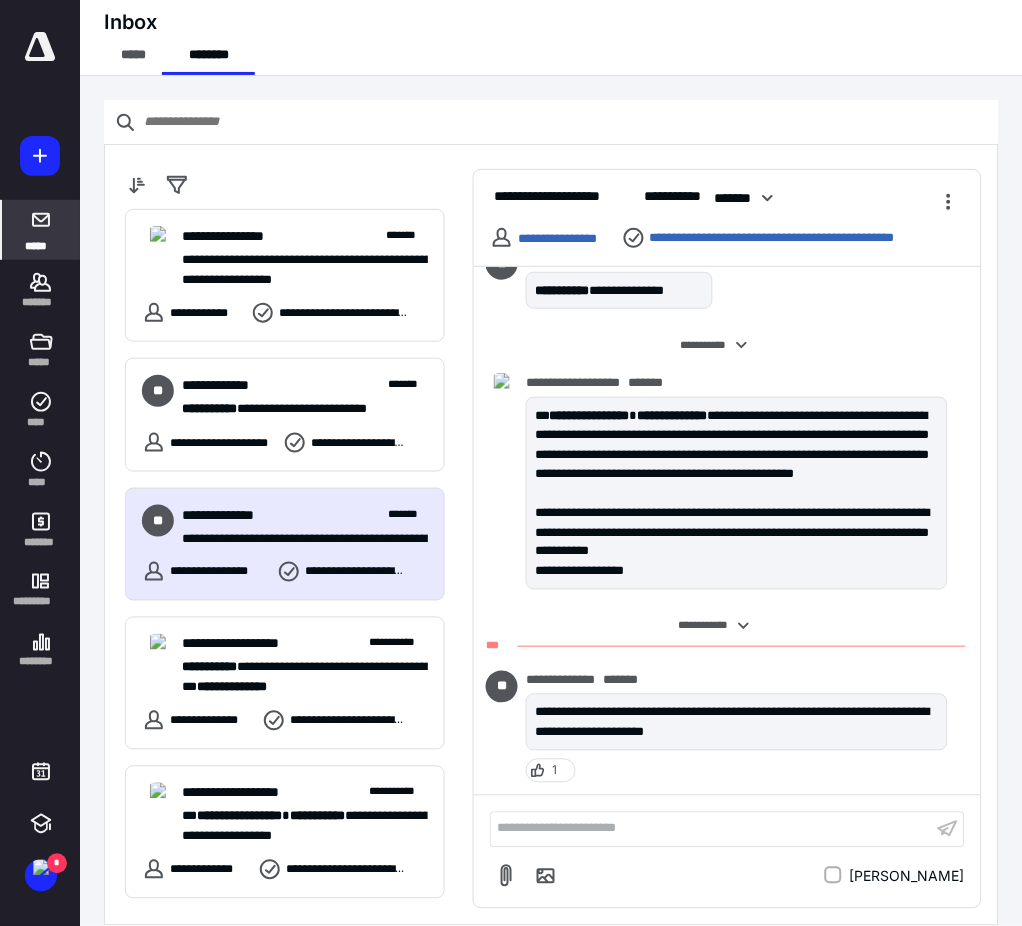 click on "**********" at bounding box center (737, 738) 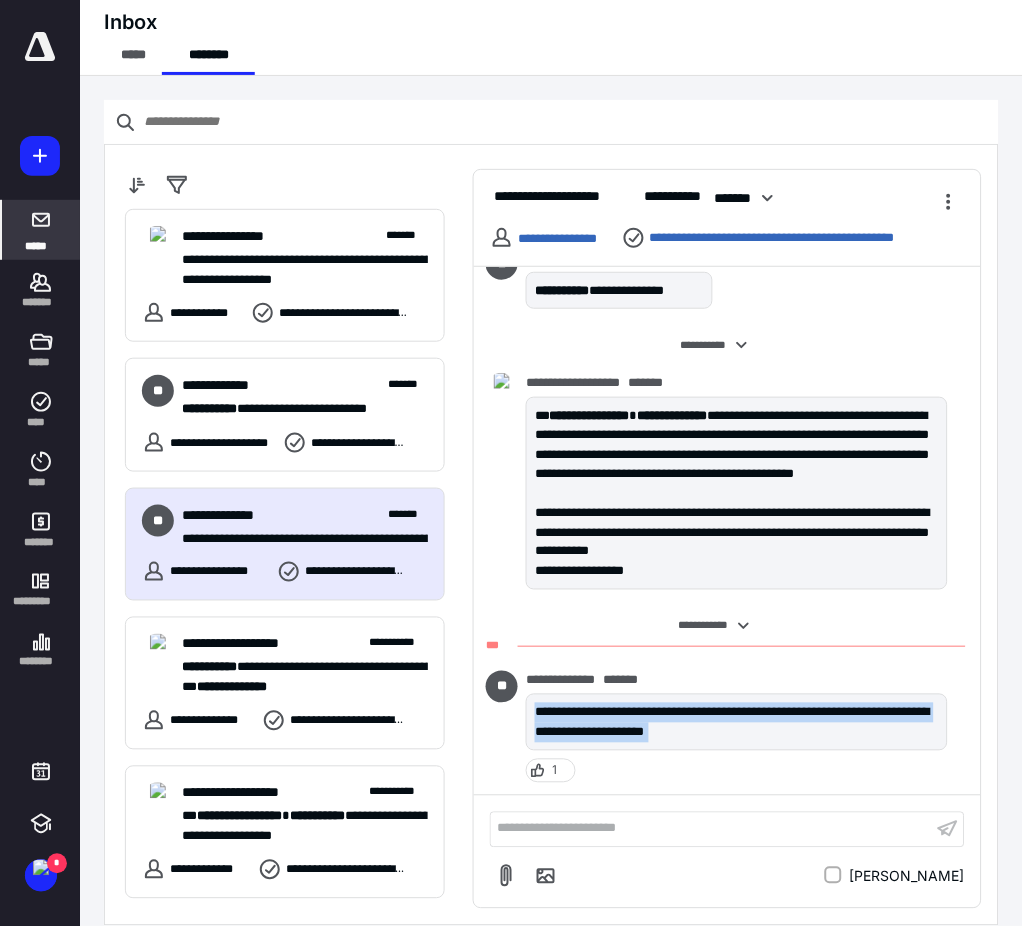 click on "**********" at bounding box center [737, 738] 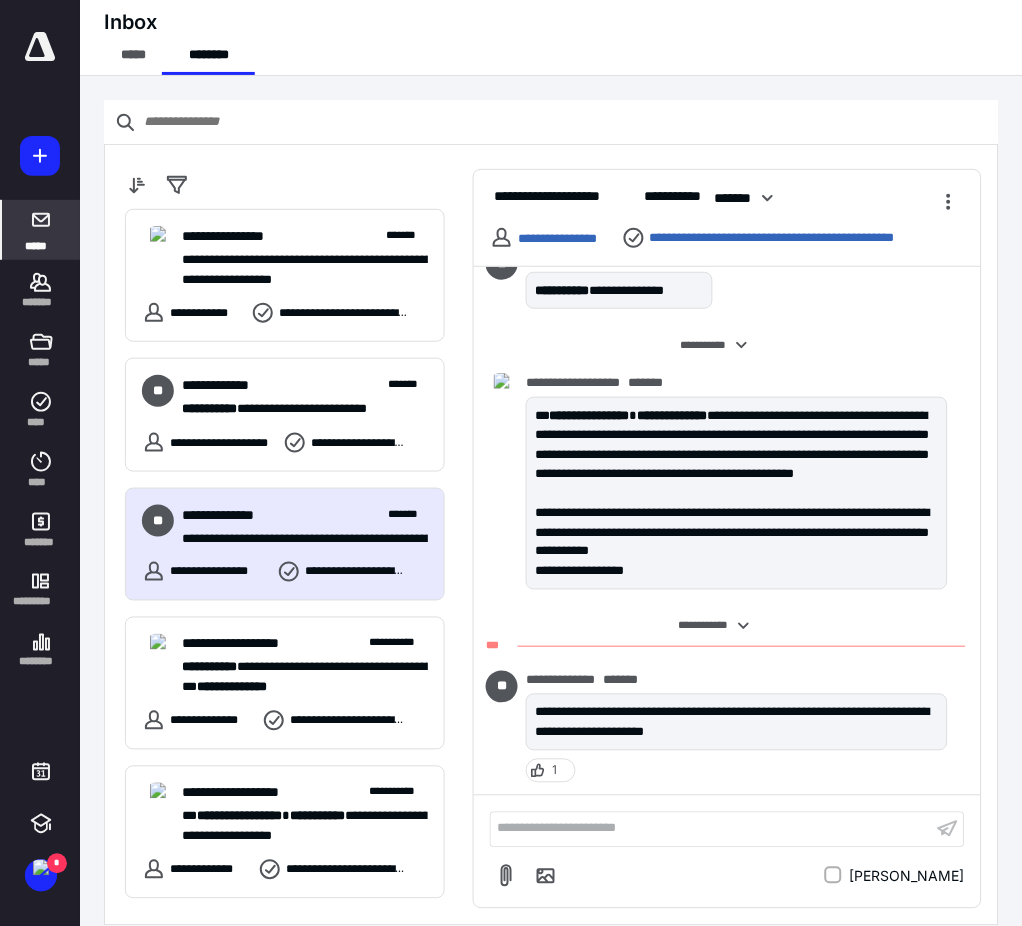click on "**********" at bounding box center [737, 738] 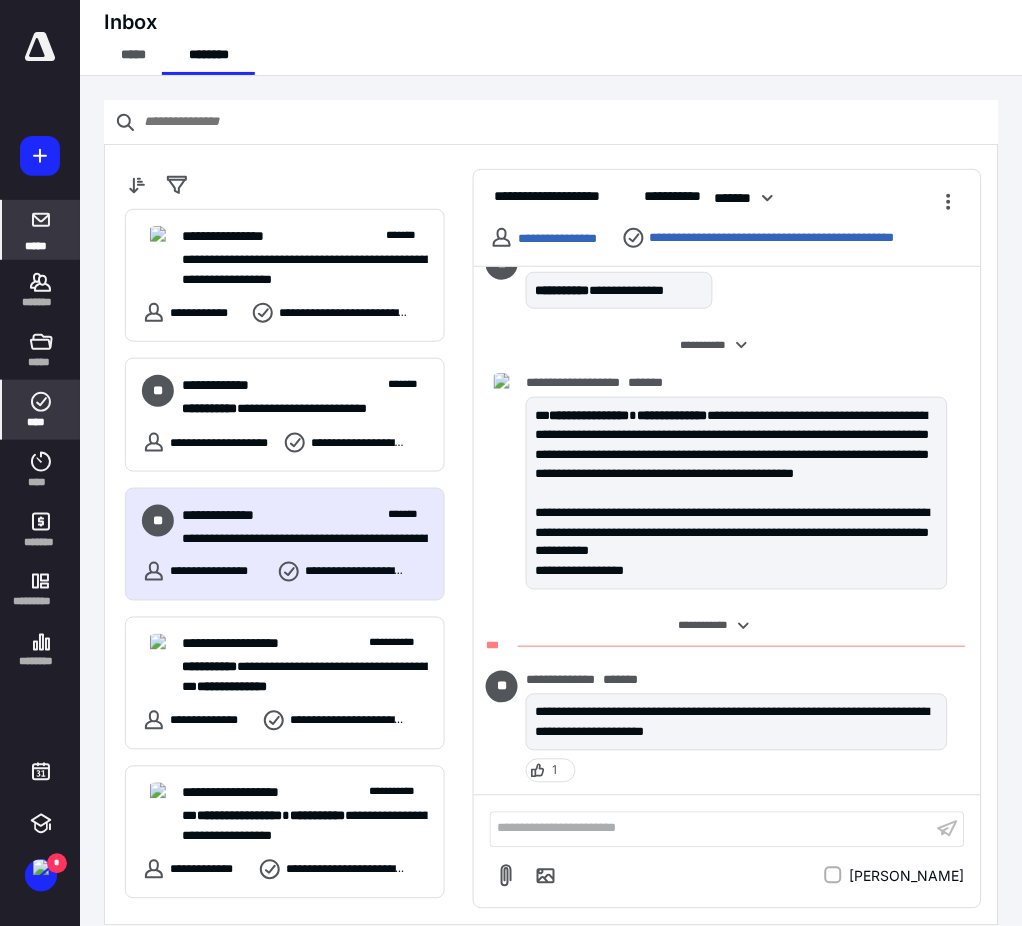 click on "****" at bounding box center [41, 422] 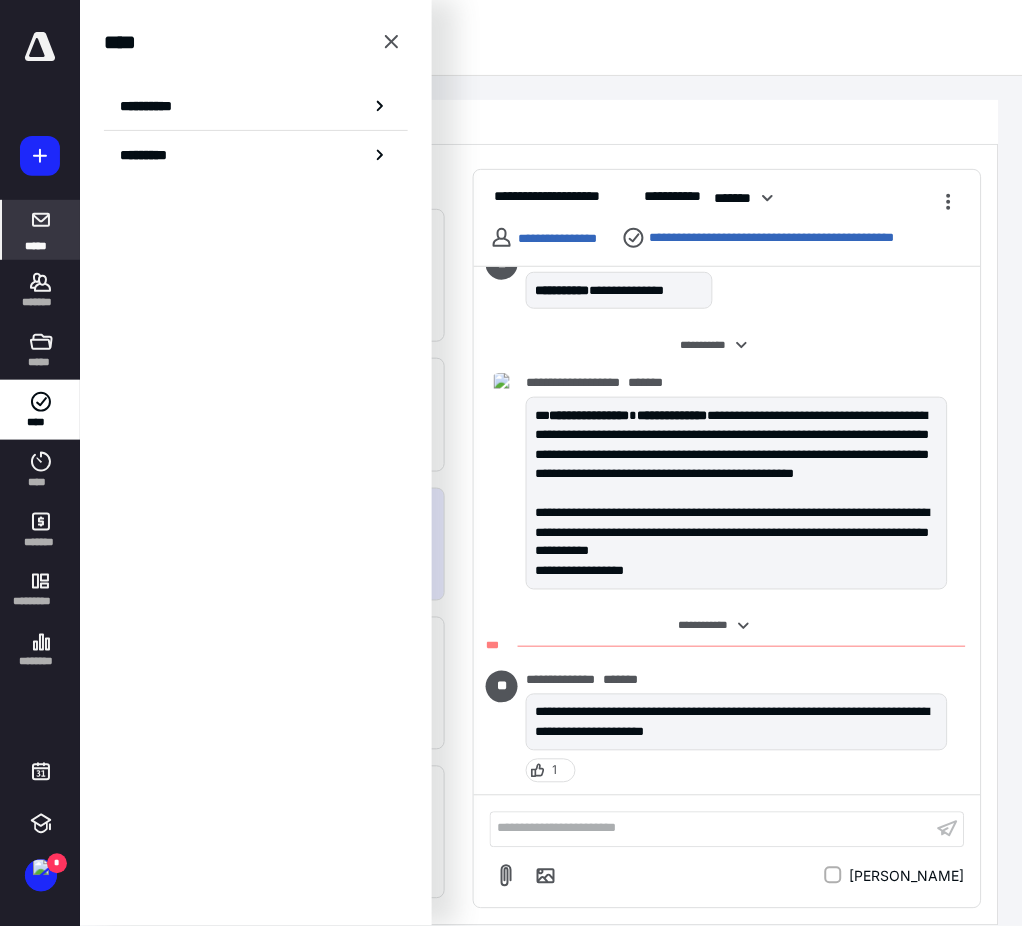 click on "Inbox ***** ********" at bounding box center [551, 38] 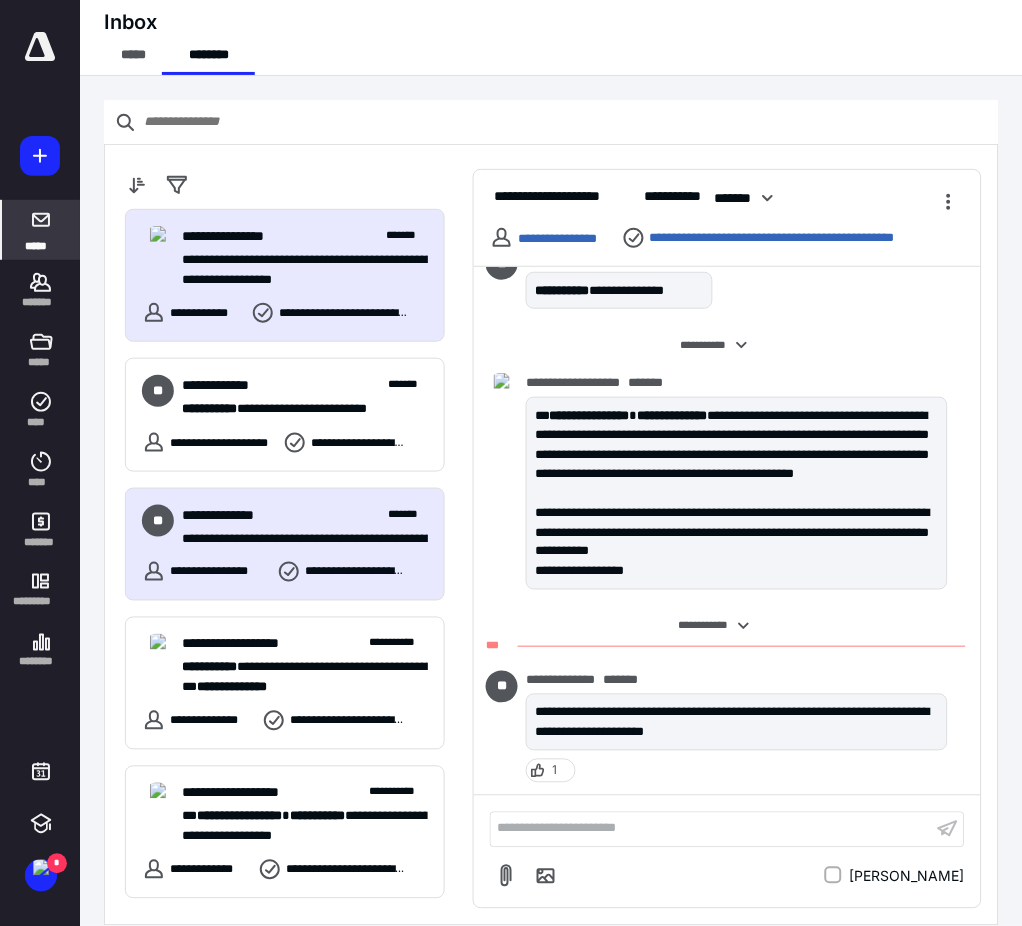 click on "**********" at bounding box center (295, 260) 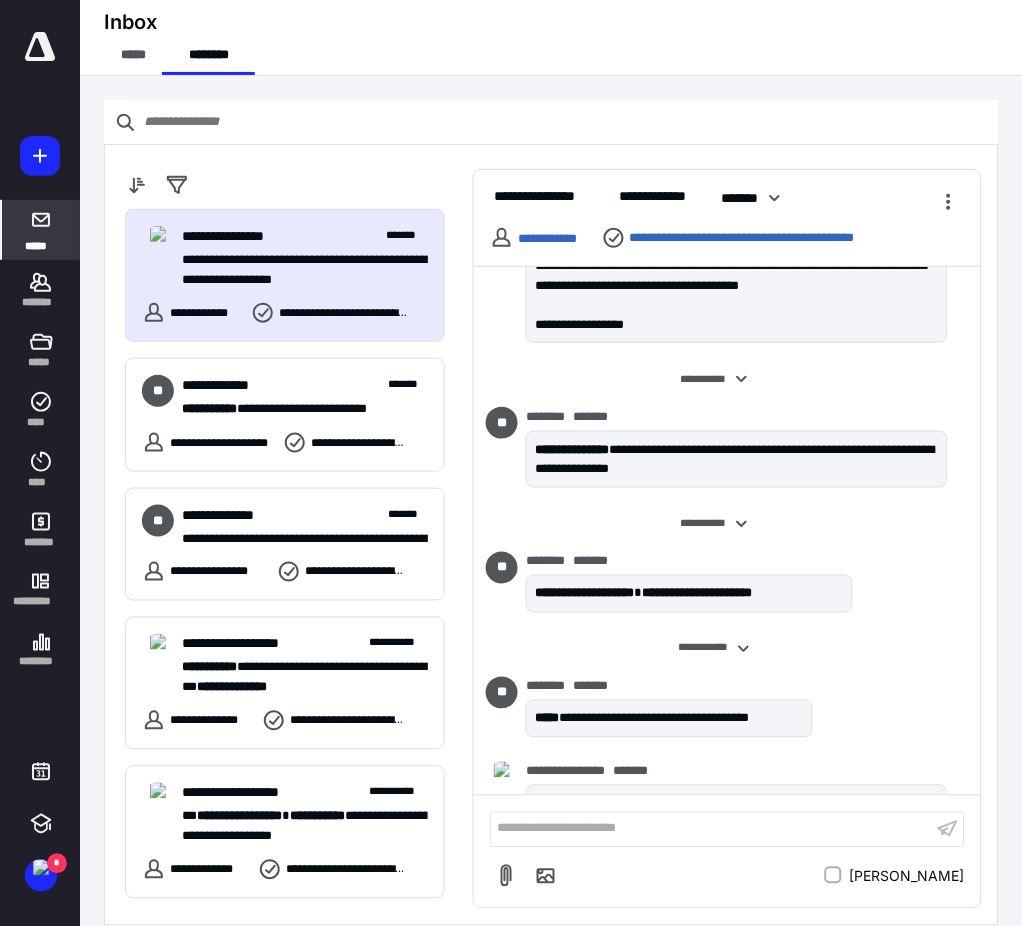 scroll, scrollTop: 636, scrollLeft: 0, axis: vertical 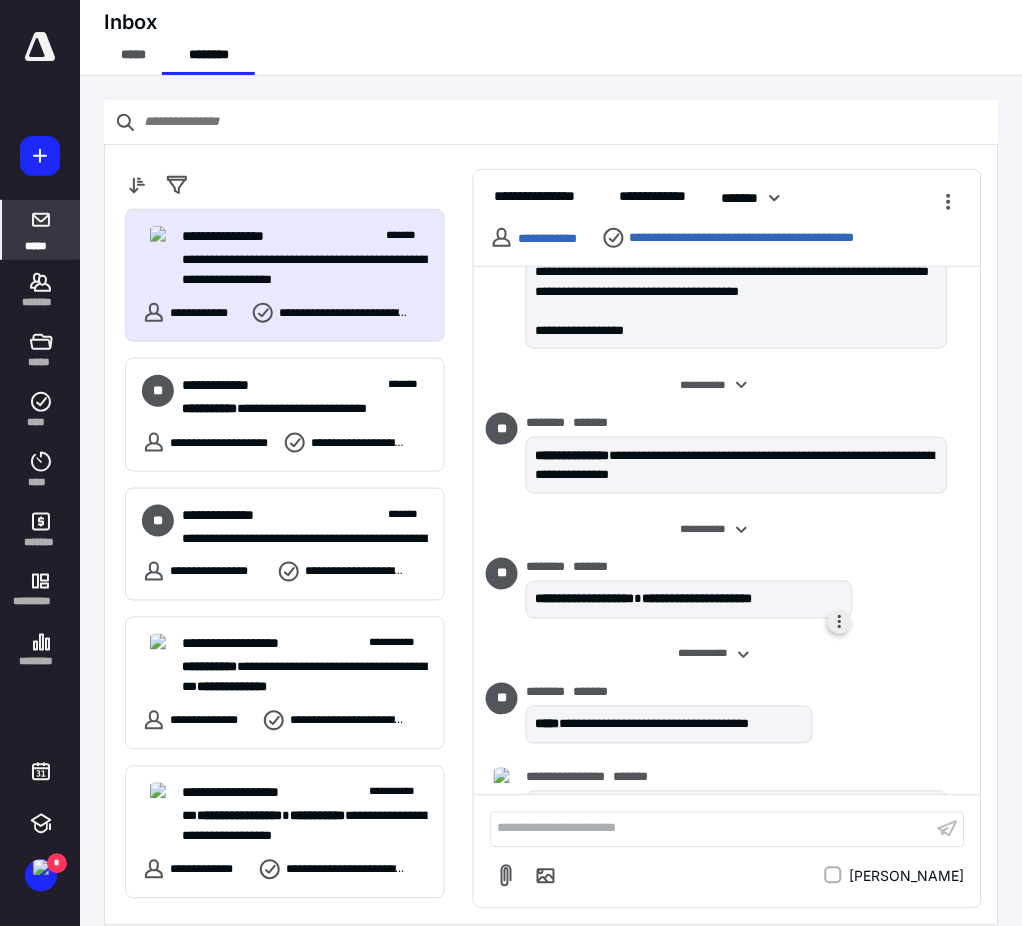 click at bounding box center [840, 622] 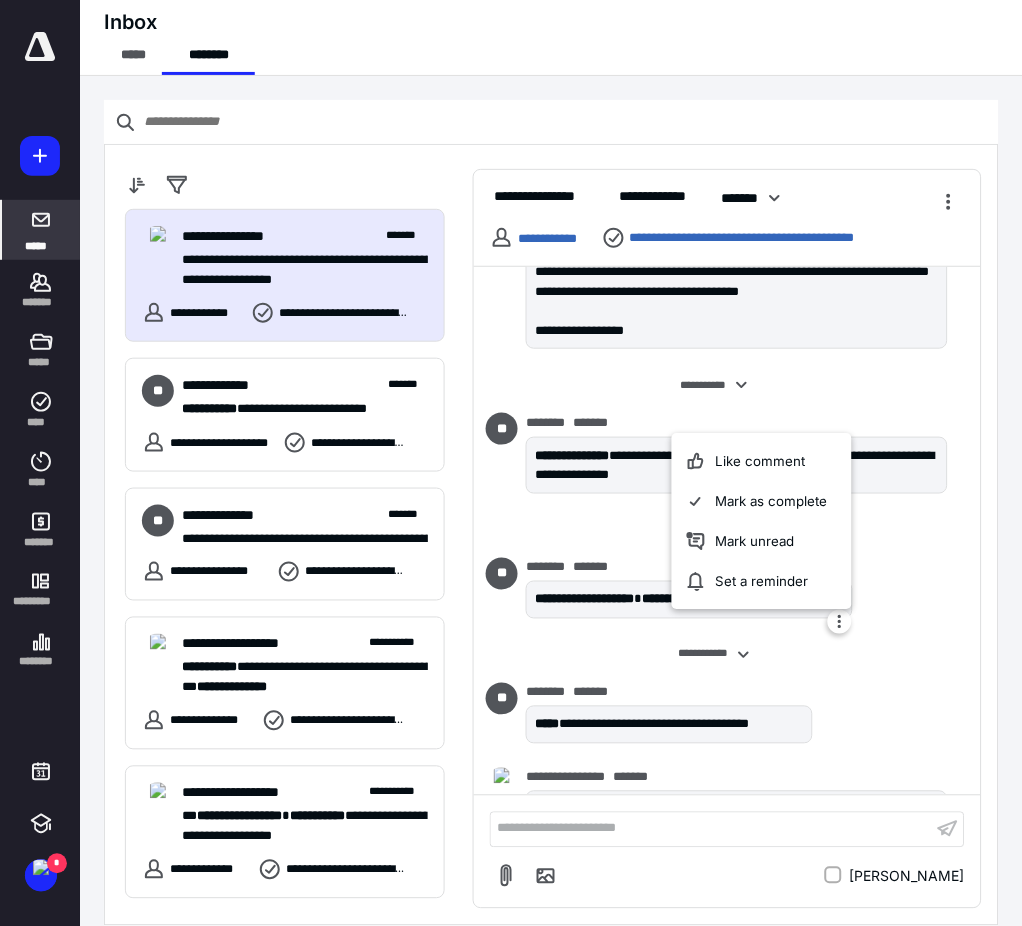 click on "**********" at bounding box center (727, 592) 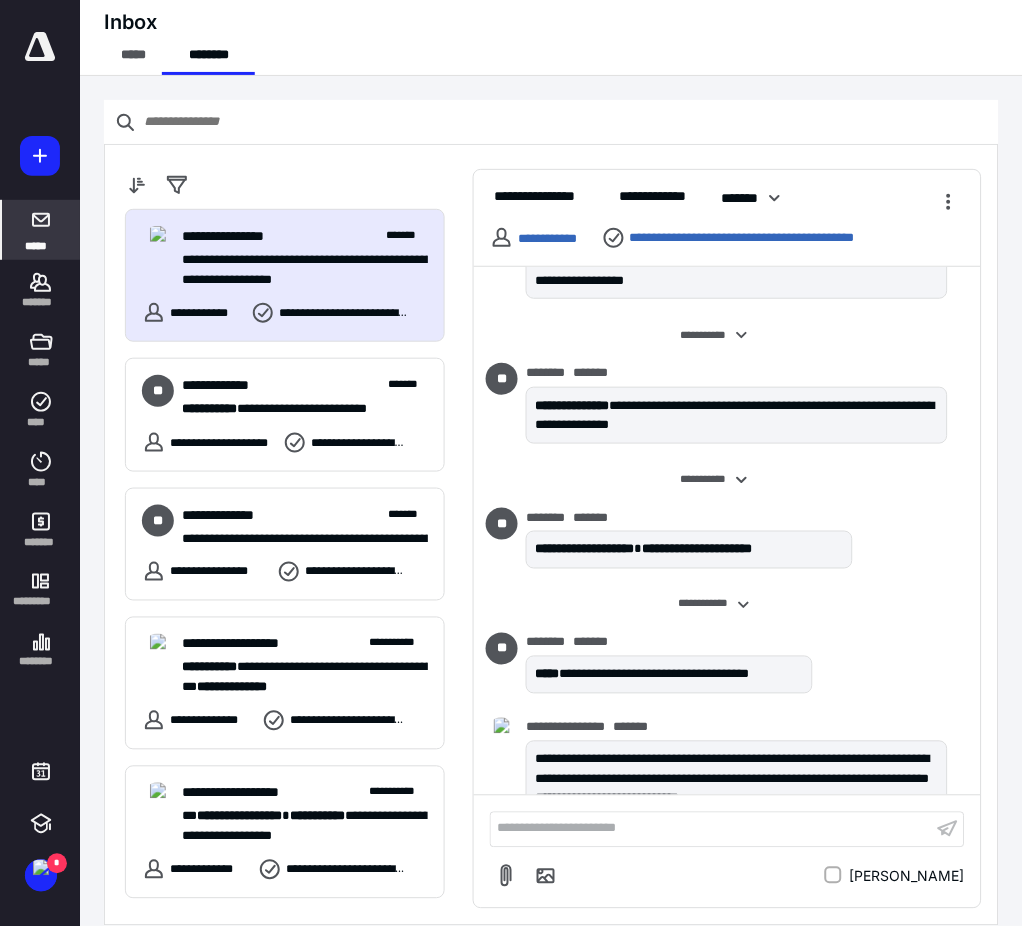 scroll, scrollTop: 688, scrollLeft: 0, axis: vertical 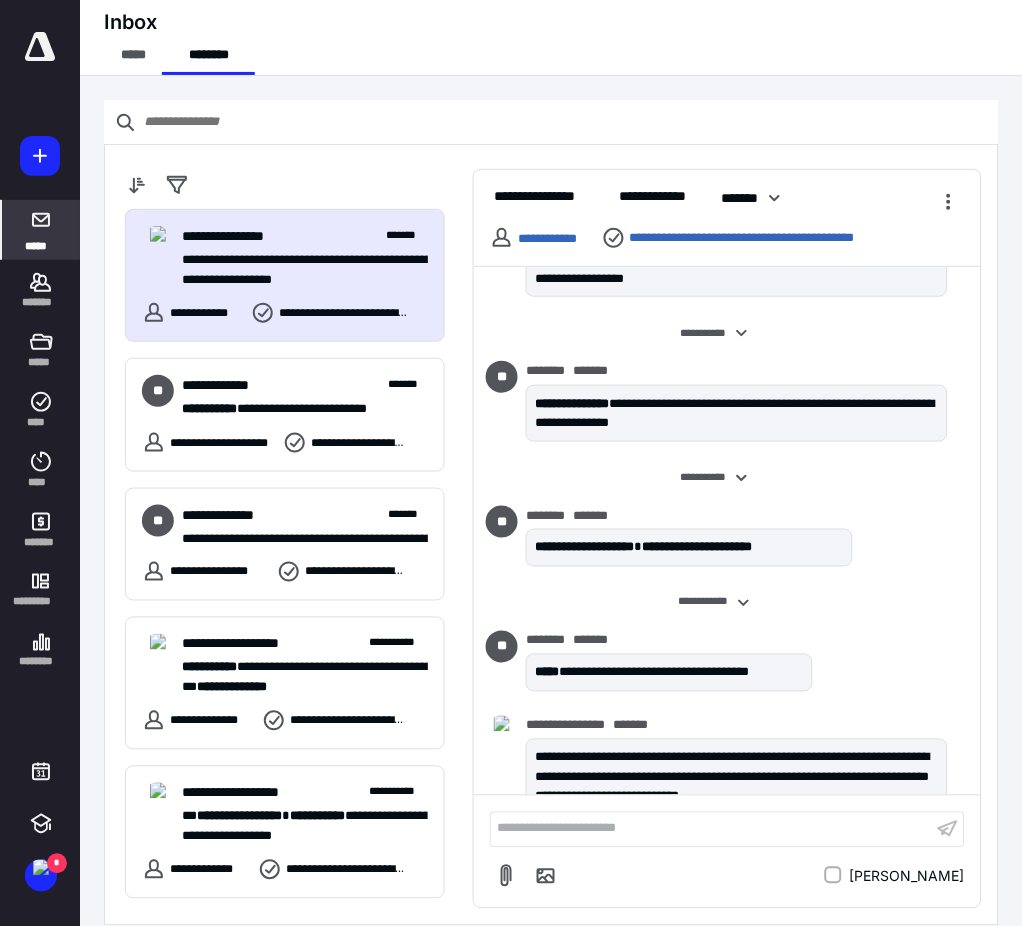 click on "**********" at bounding box center [717, 603] 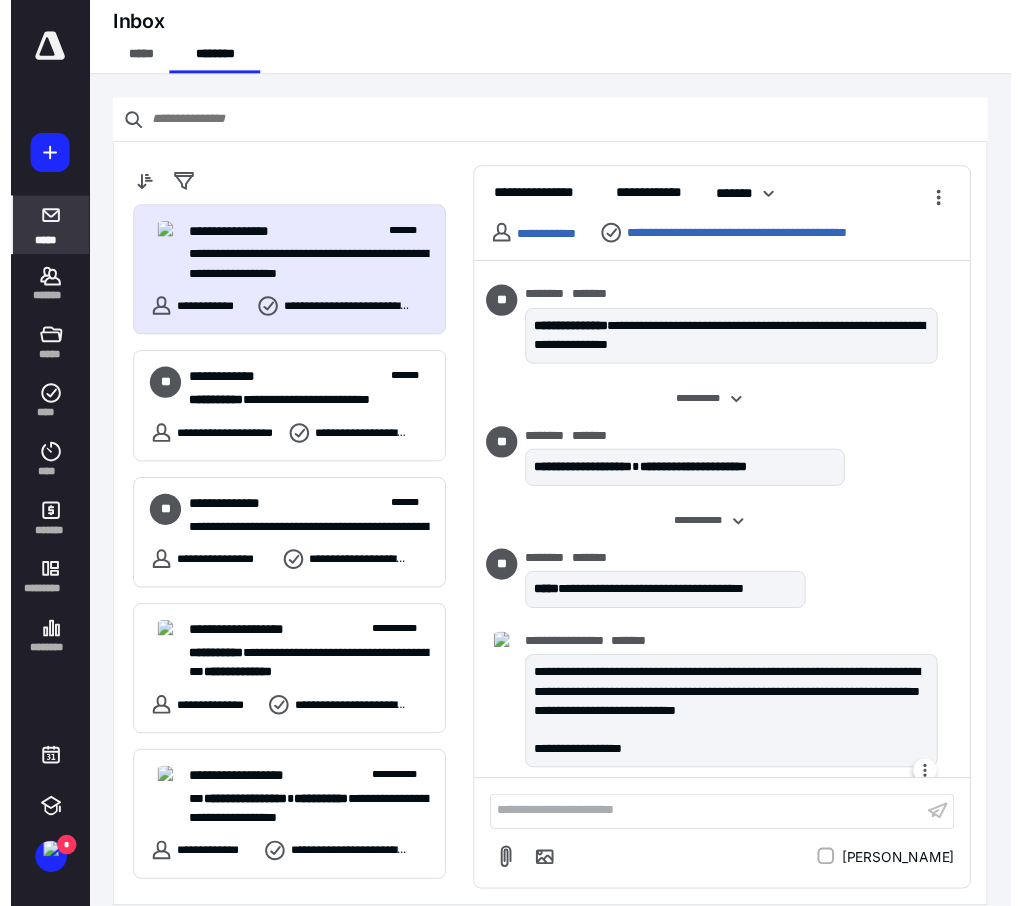 scroll, scrollTop: 768, scrollLeft: 0, axis: vertical 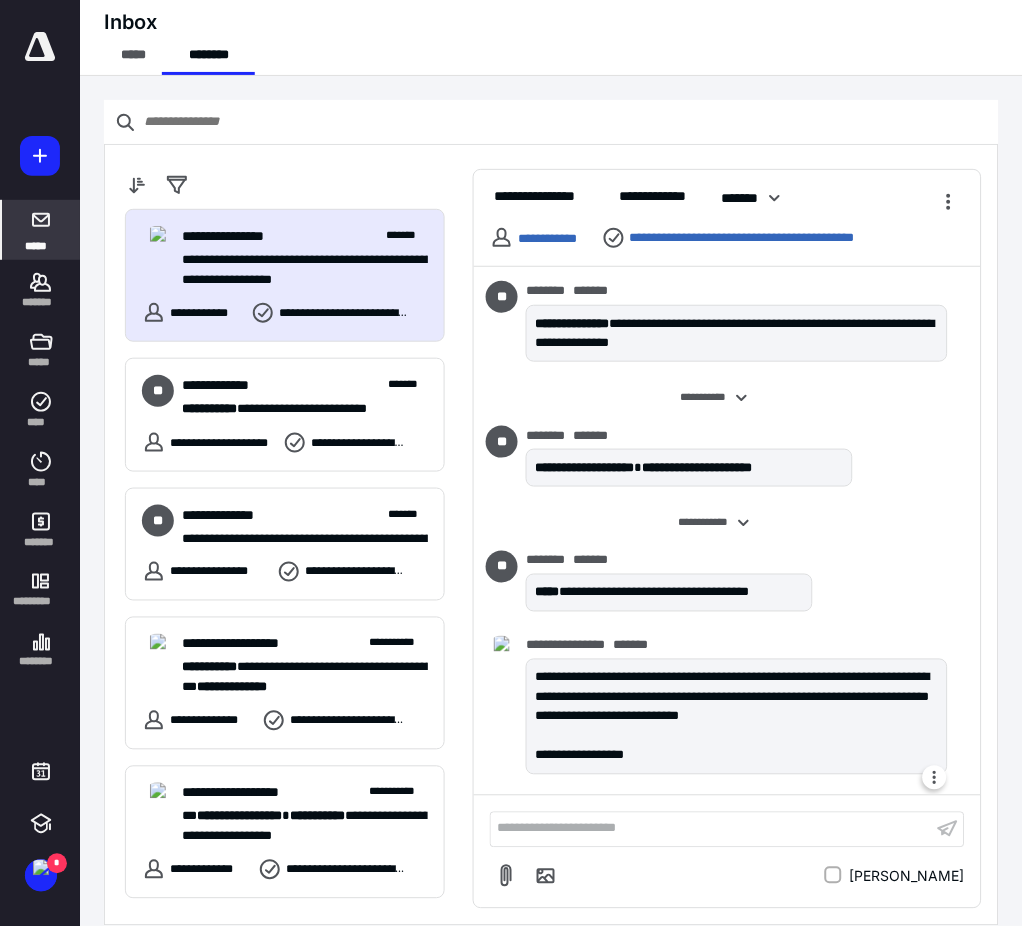 click on "**********" at bounding box center [737, 707] 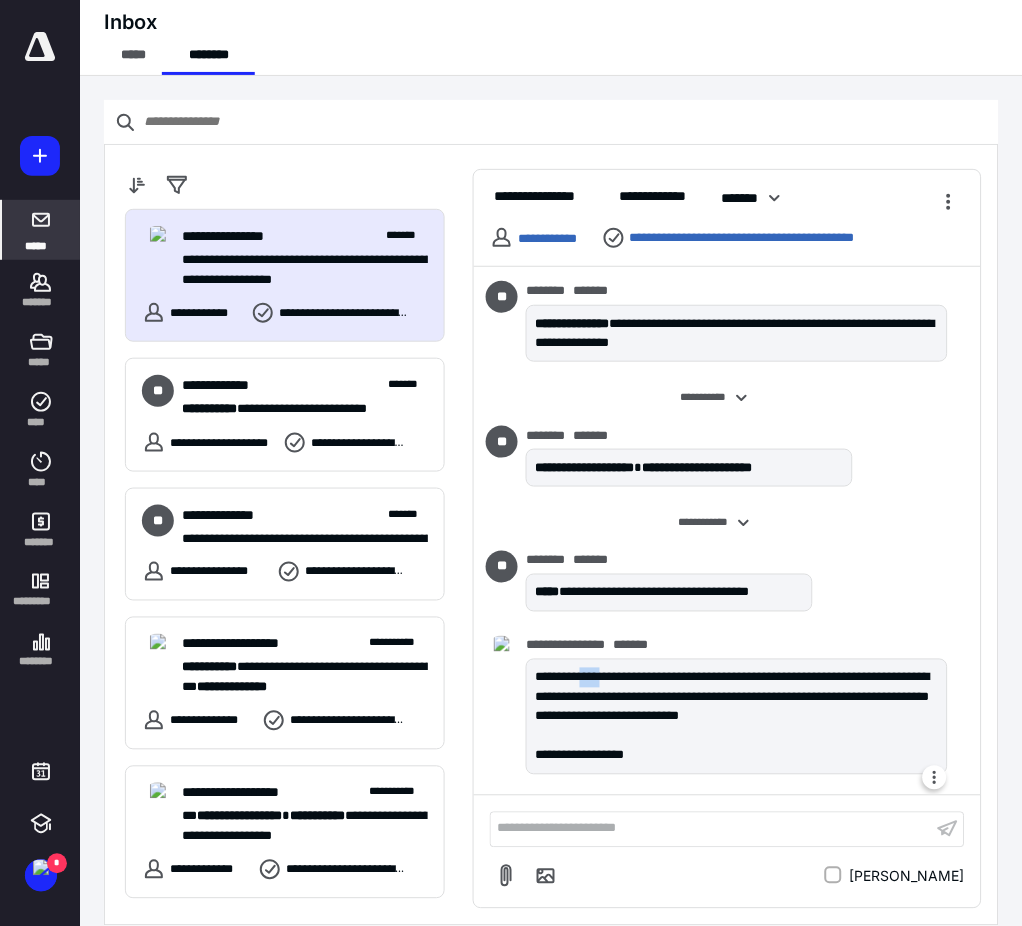 click on "**********" at bounding box center [737, 707] 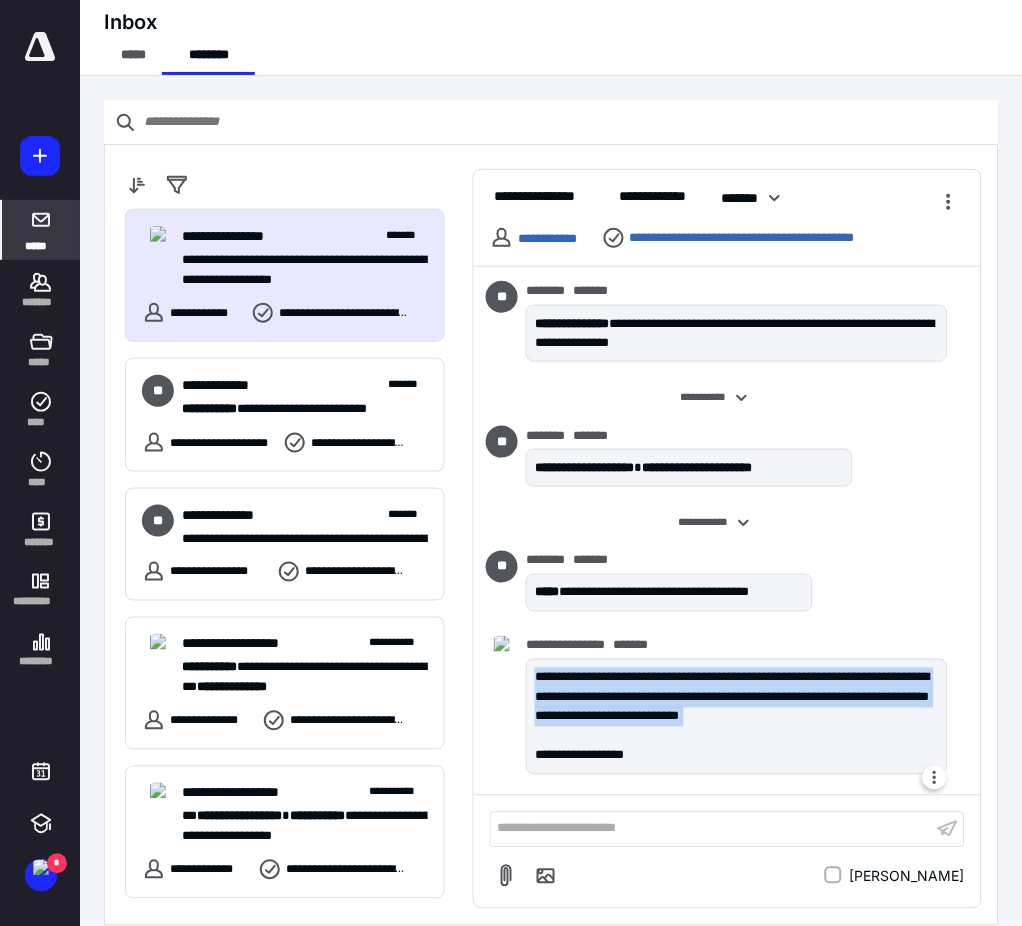 click on "**********" at bounding box center (737, 707) 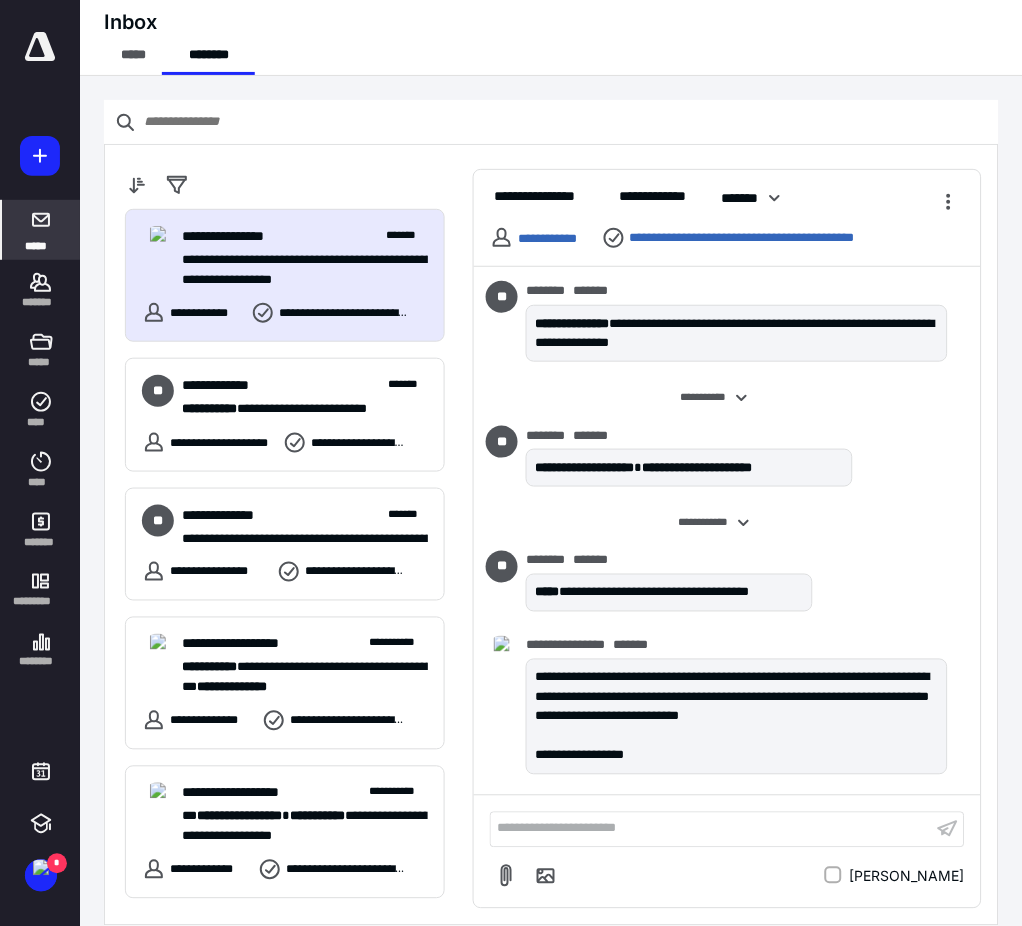 click on "*******" at bounding box center [591, 435] 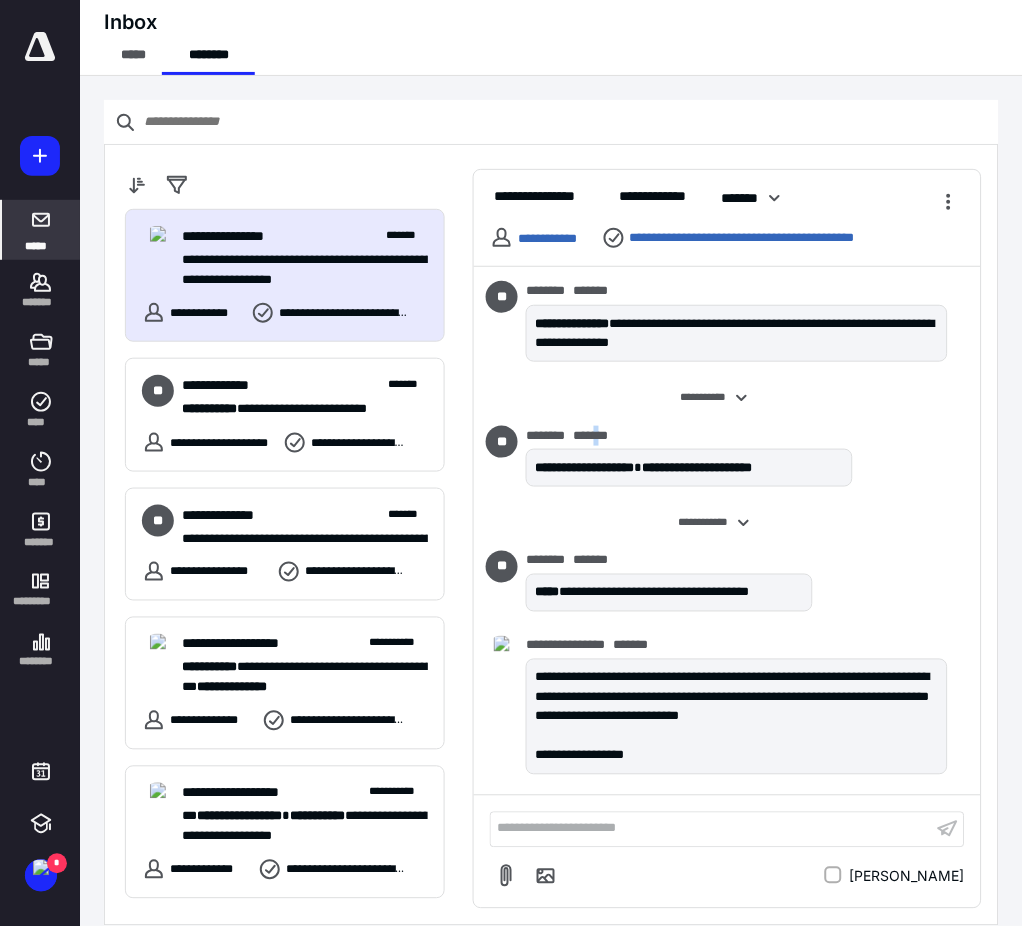 click on "*******" at bounding box center [591, 435] 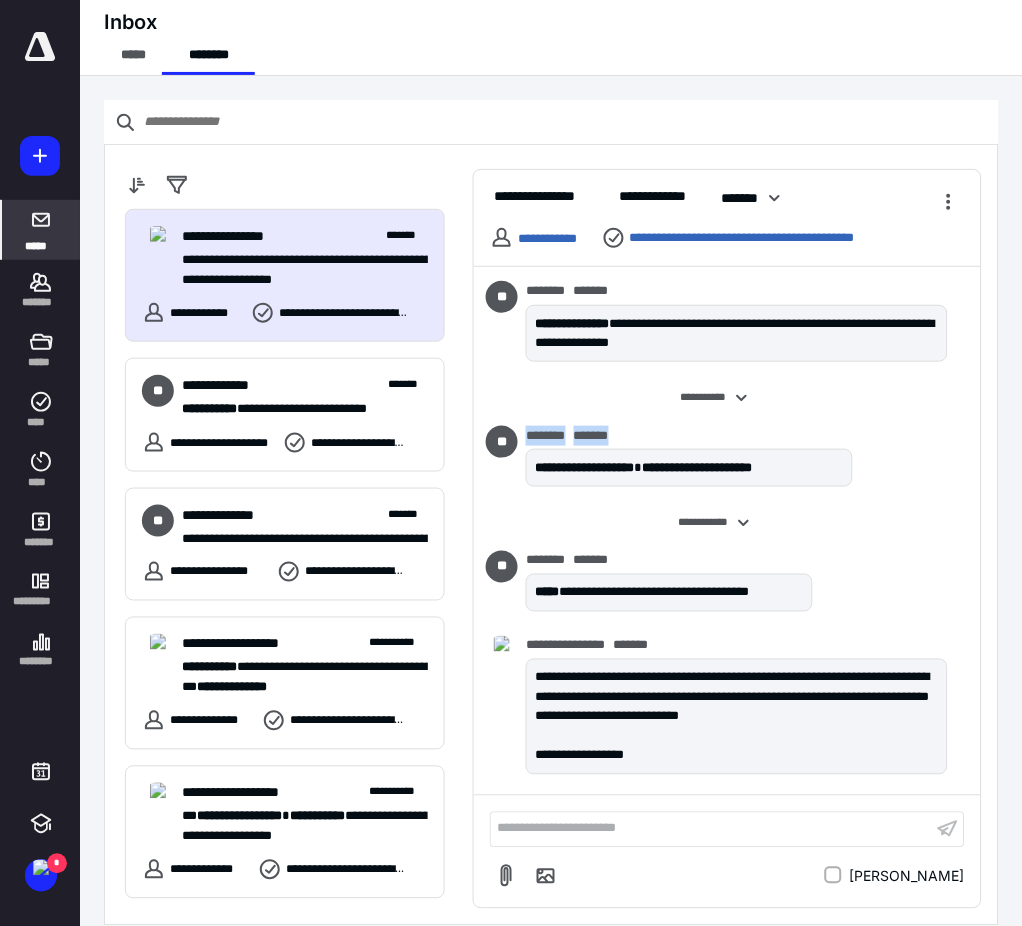click on "*******" at bounding box center [591, 435] 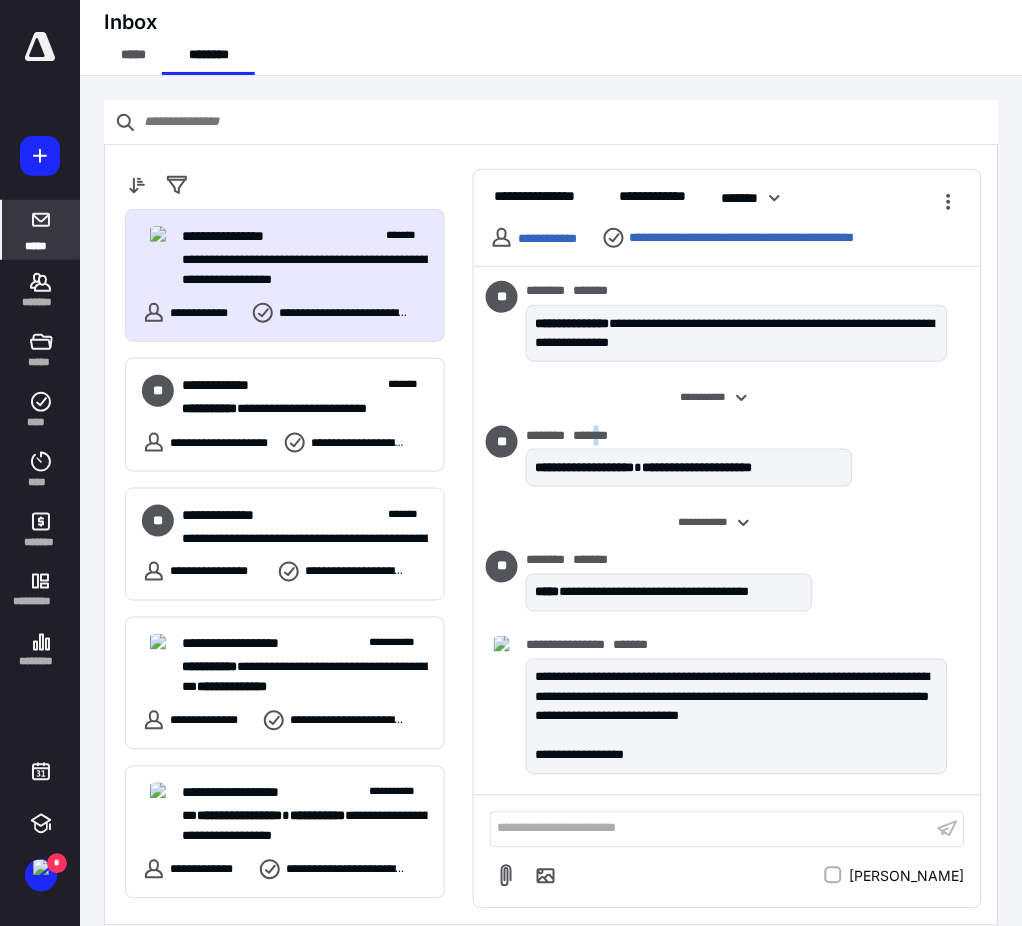 click on "*******" at bounding box center [591, 435] 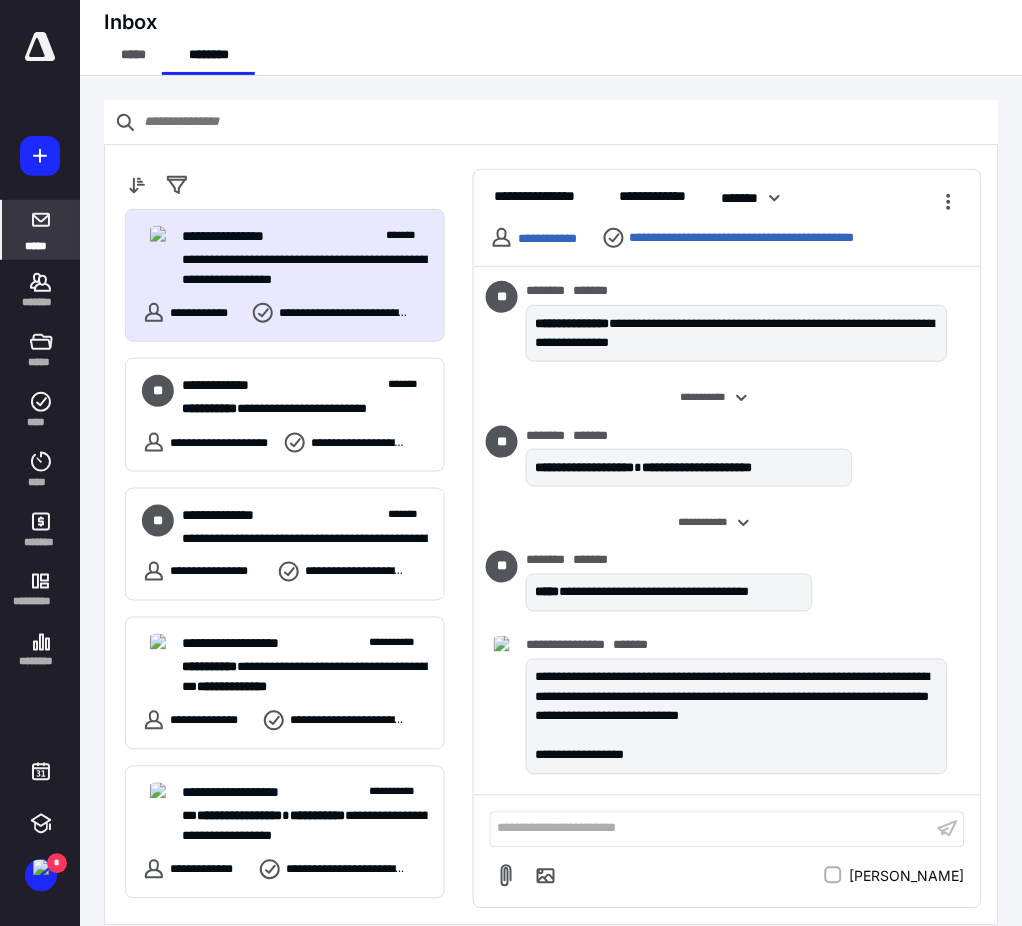 click on "*******" at bounding box center [591, 435] 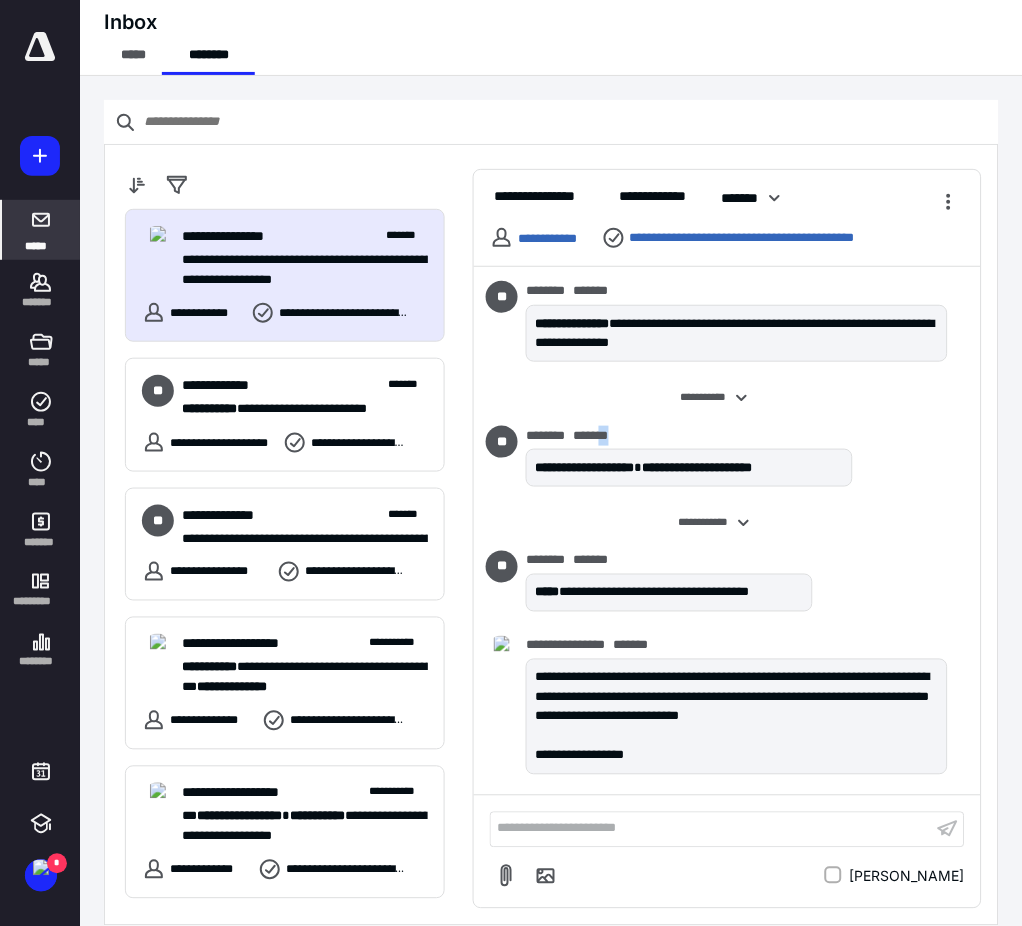 click on "*******" at bounding box center (591, 435) 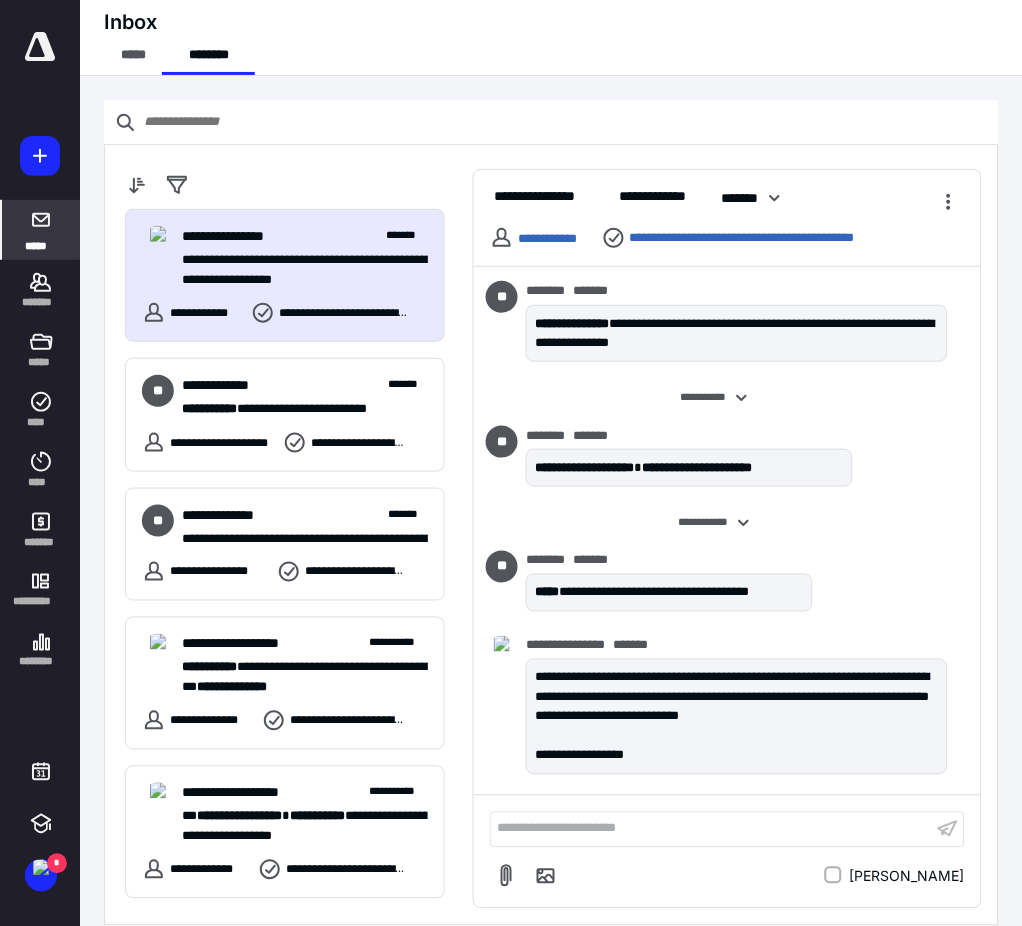 click on "*******" at bounding box center (591, 435) 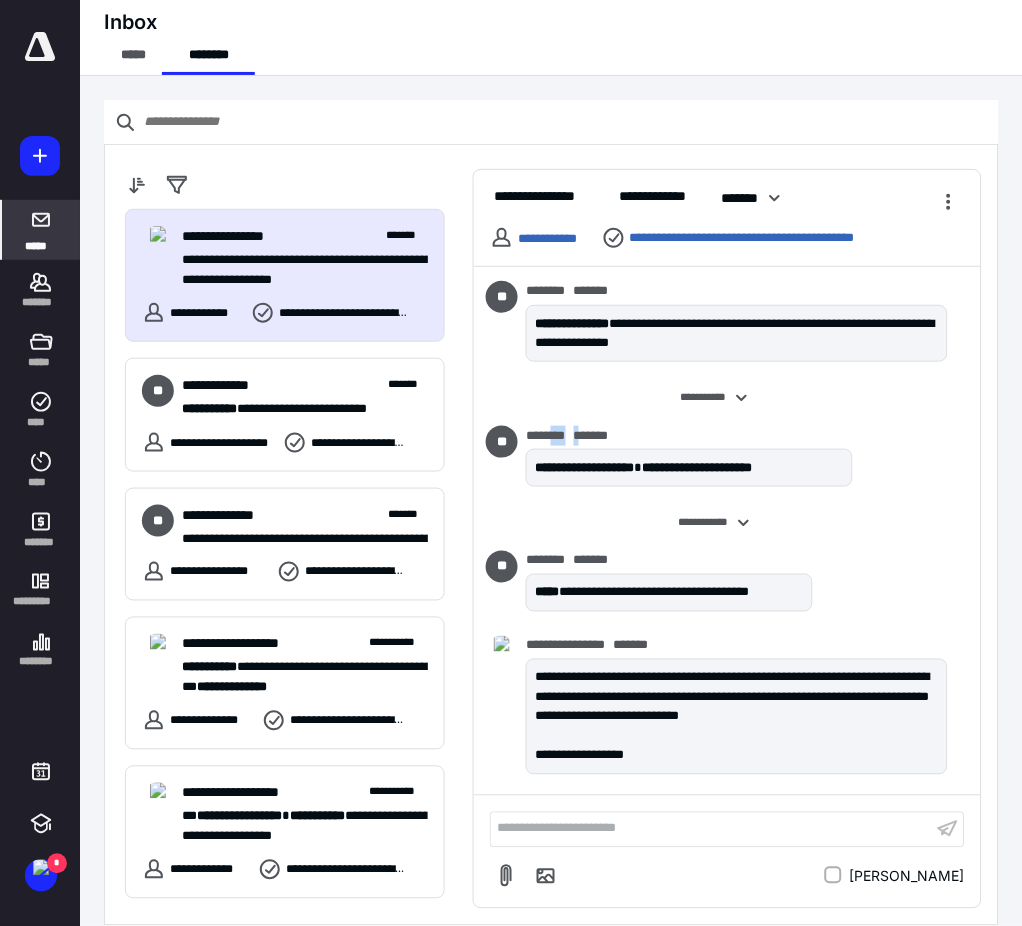 click on "*******" at bounding box center [591, 435] 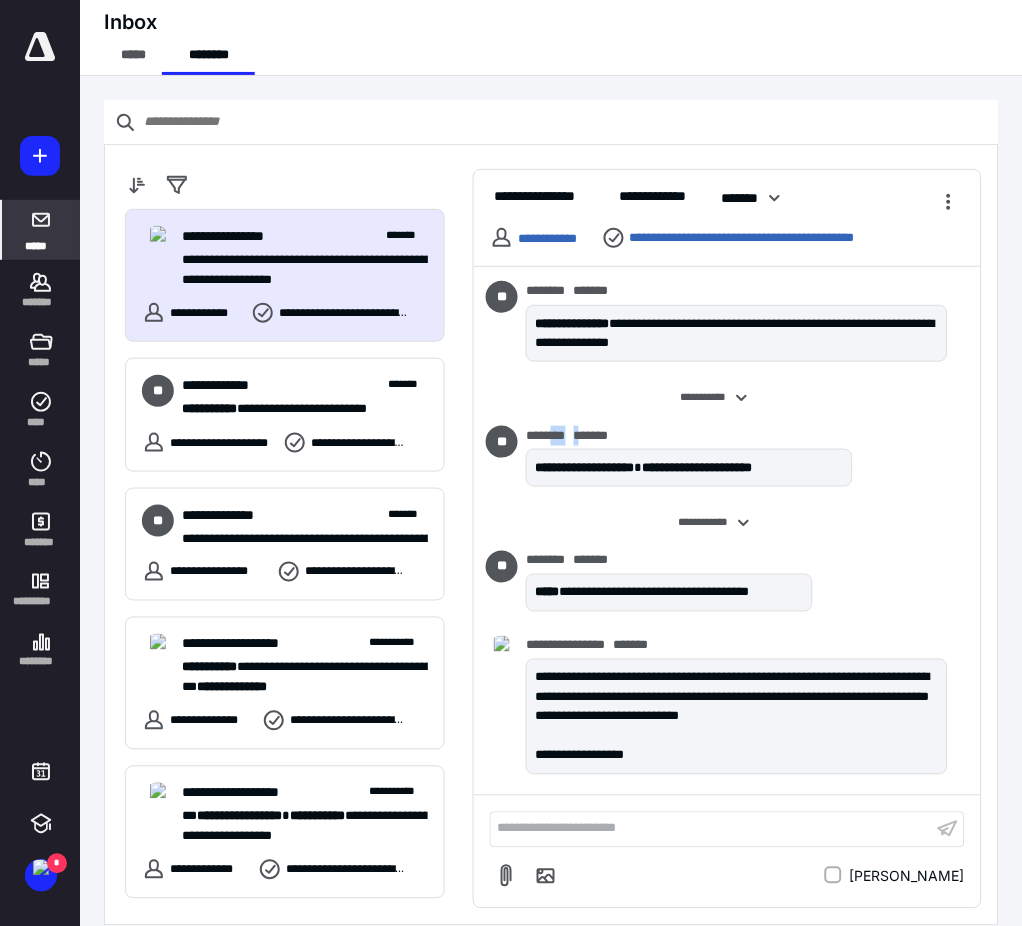 click on "*******" at bounding box center (591, 435) 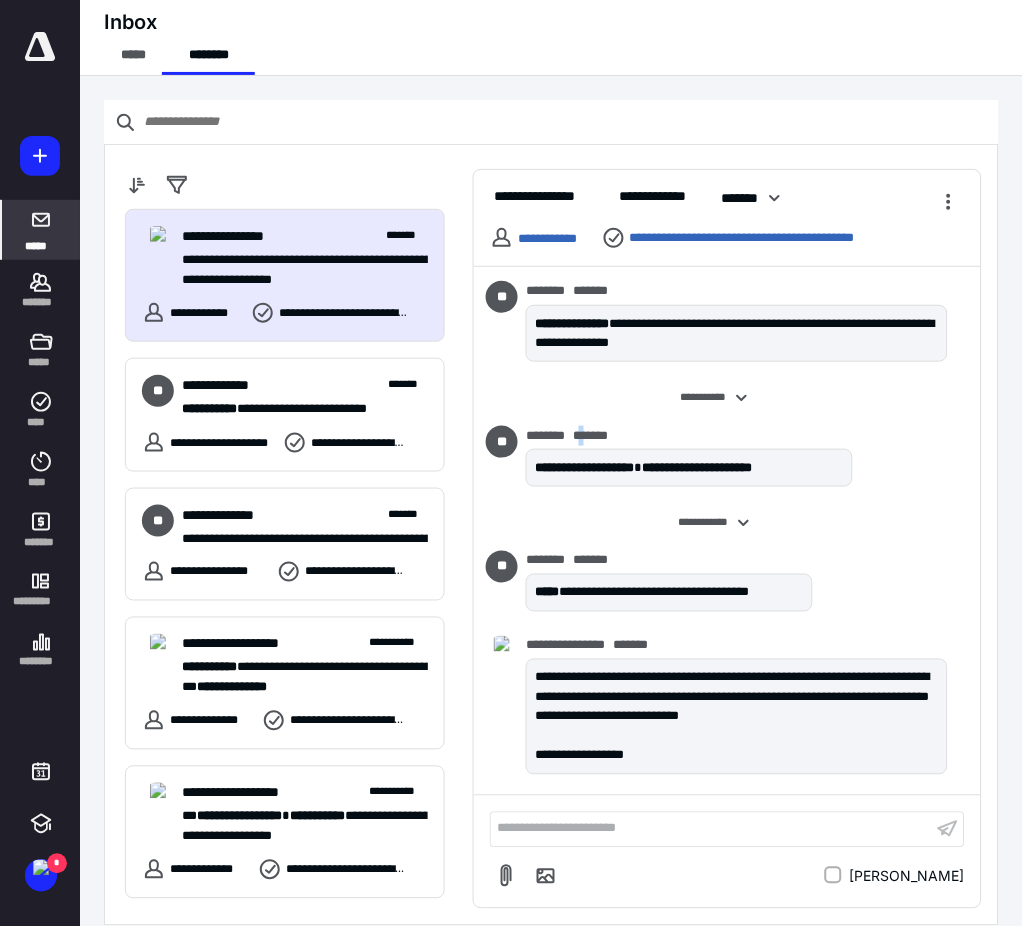 click on "*******" at bounding box center [591, 435] 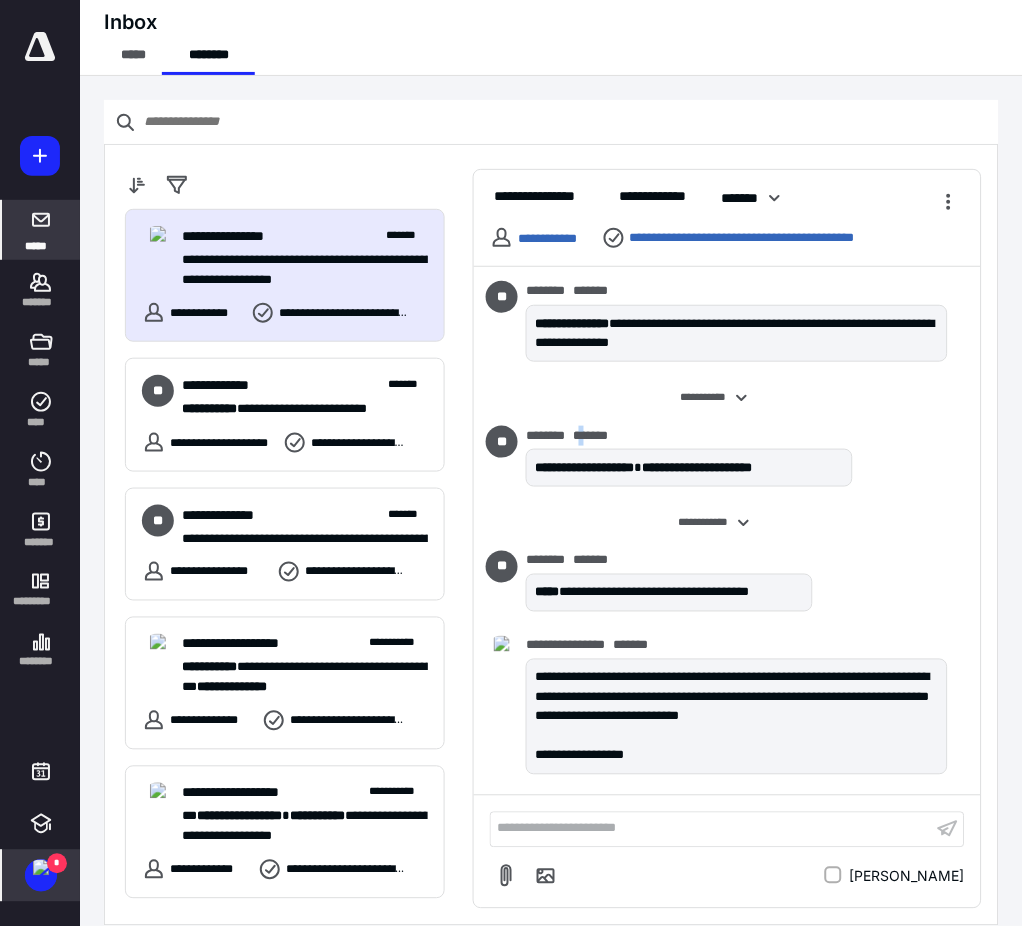click at bounding box center (41, 868) 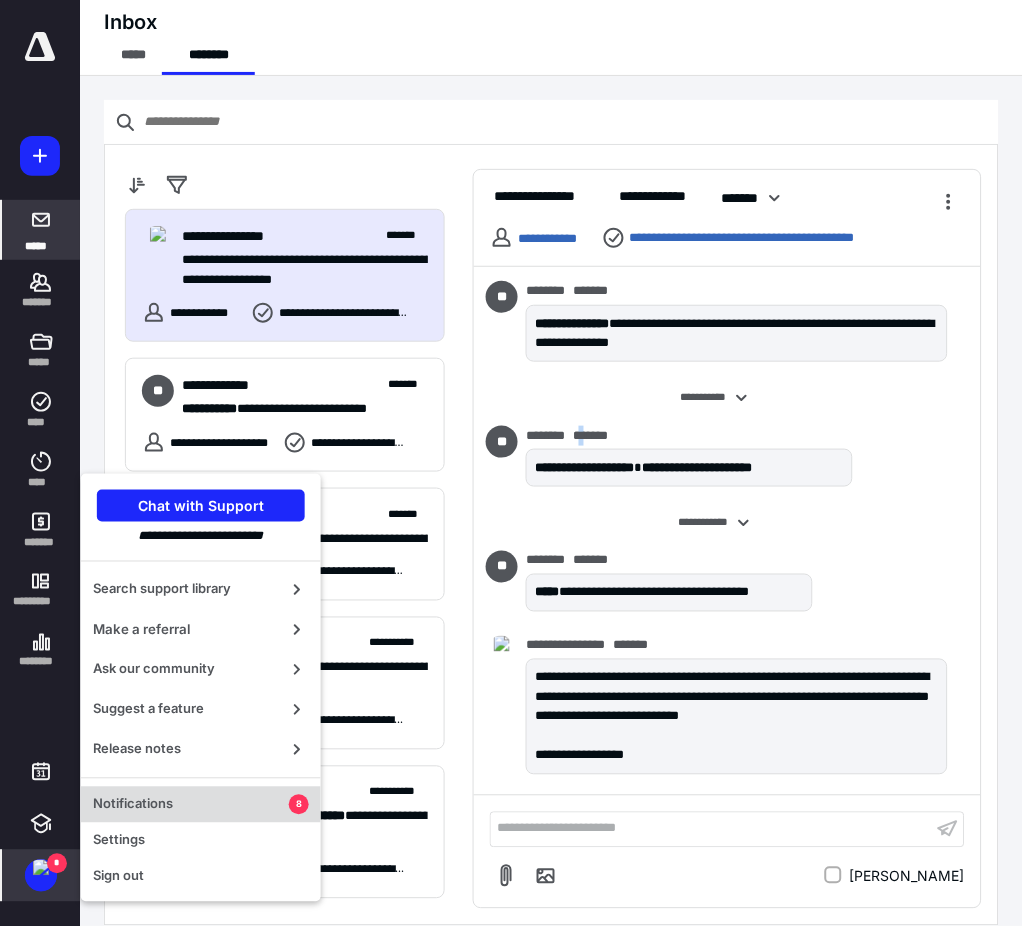 click on "Notifications 8" at bounding box center [201, 805] 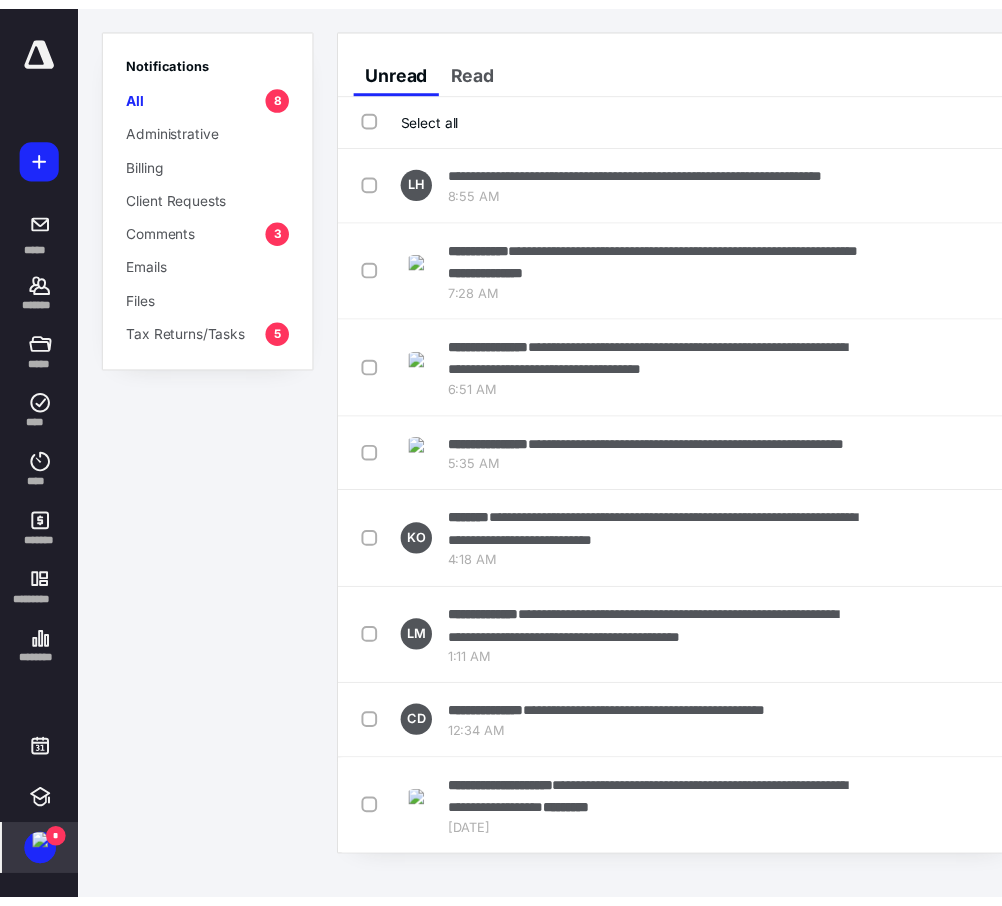 scroll, scrollTop: 0, scrollLeft: 40, axis: horizontal 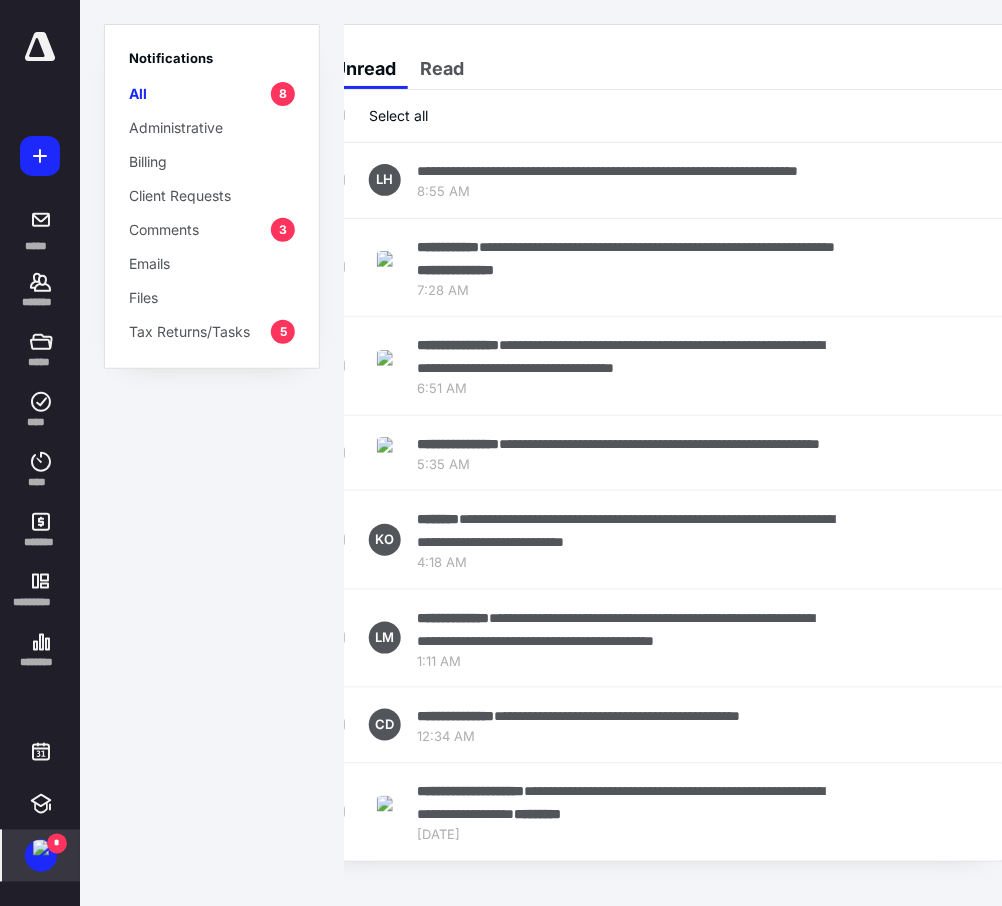 click on "Select all" at bounding box center (378, 115) 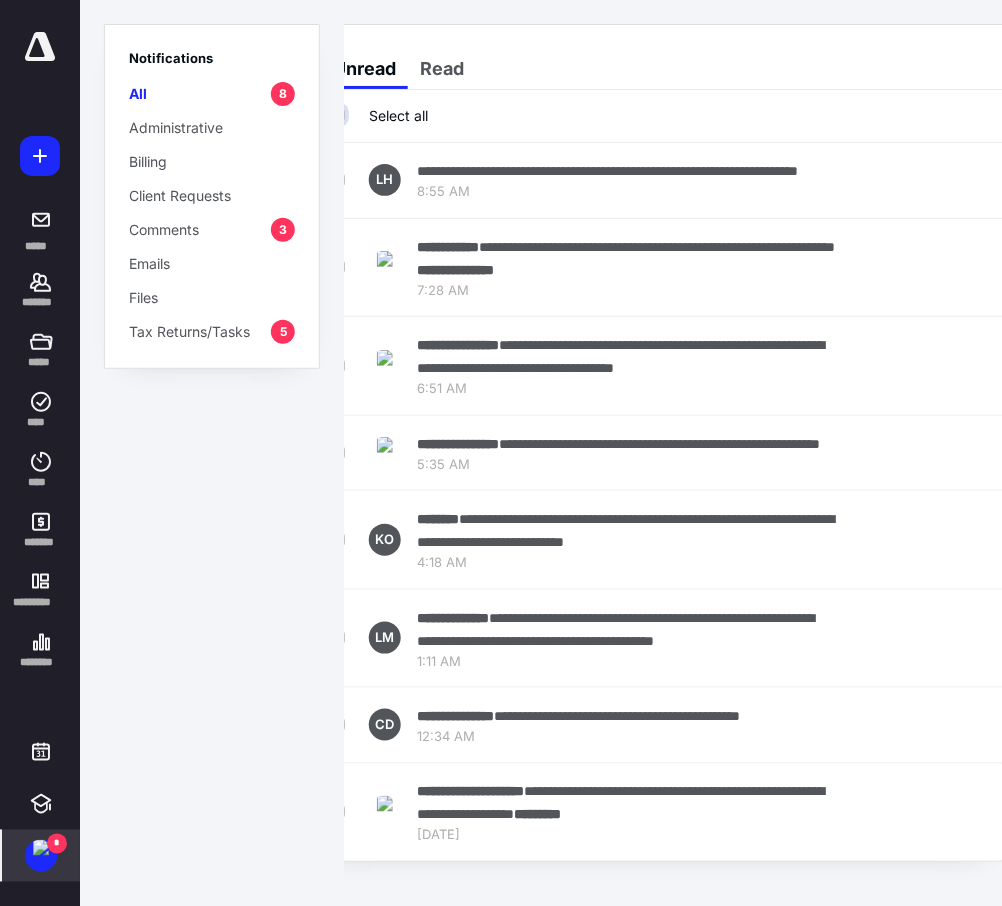 click on "Select all" at bounding box center (339, 115) 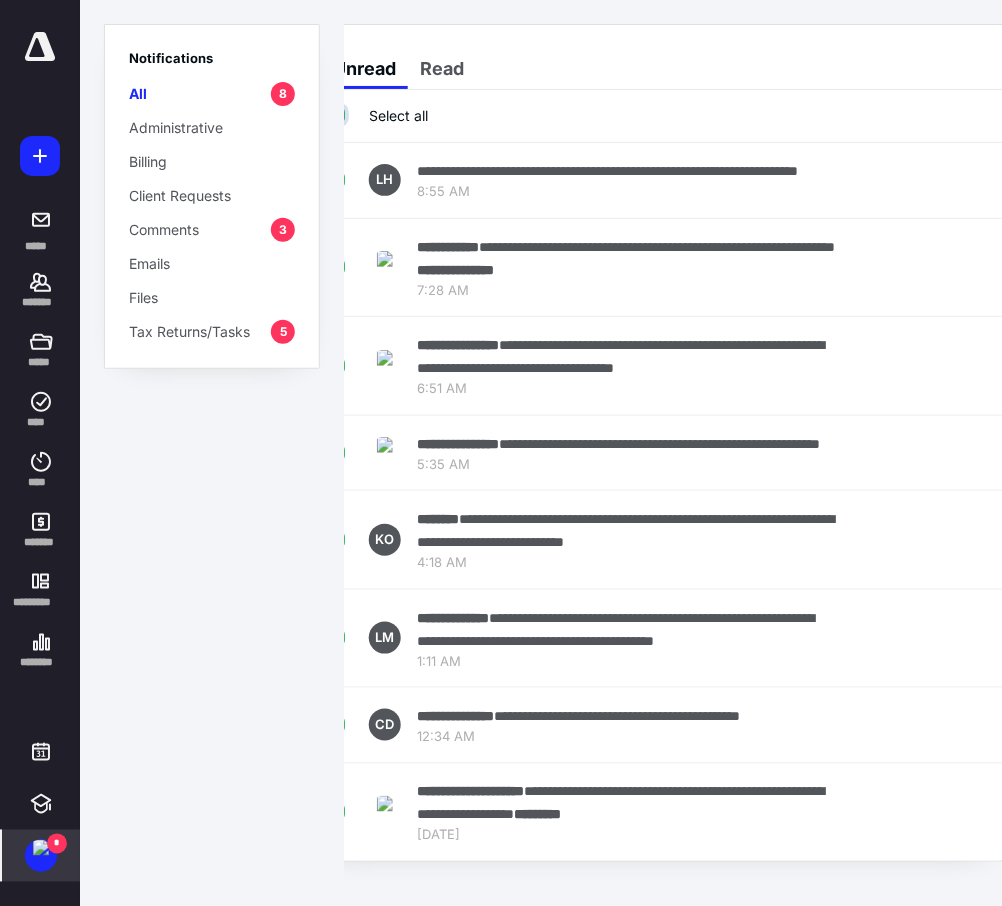 checkbox on "true" 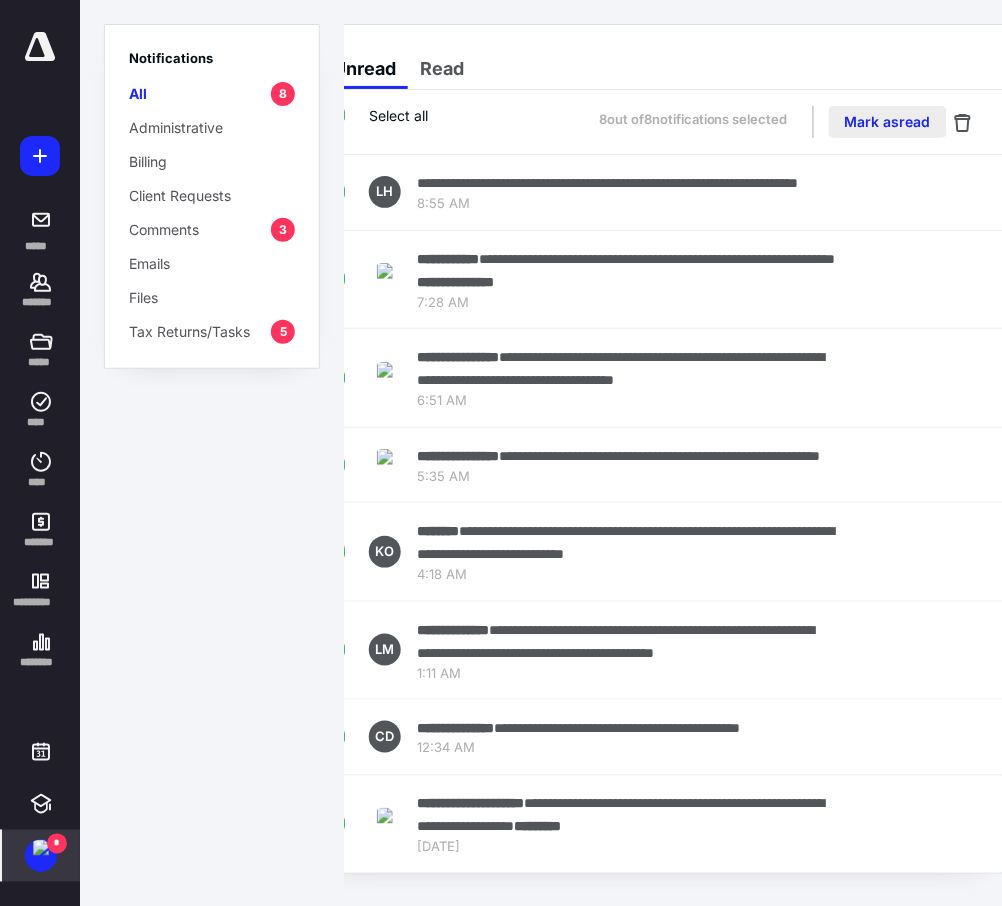 click on "Mark as  read" at bounding box center (888, 122) 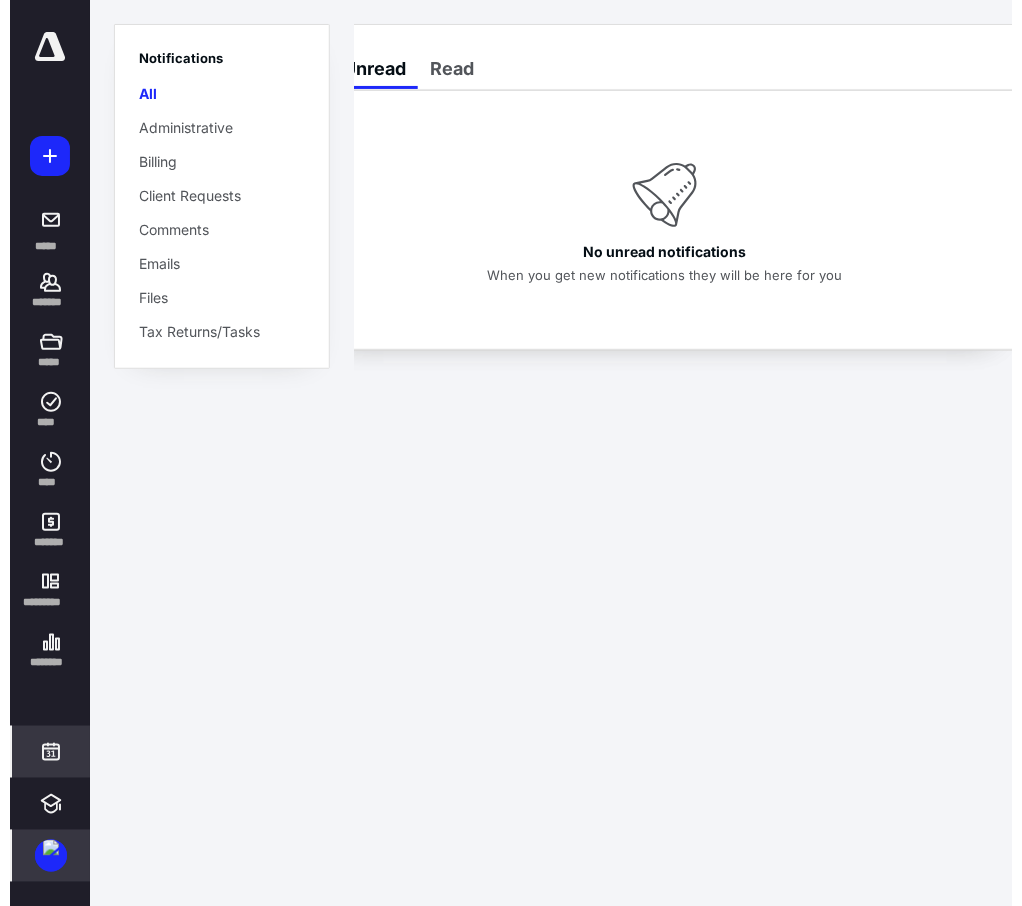 scroll, scrollTop: 0, scrollLeft: 21, axis: horizontal 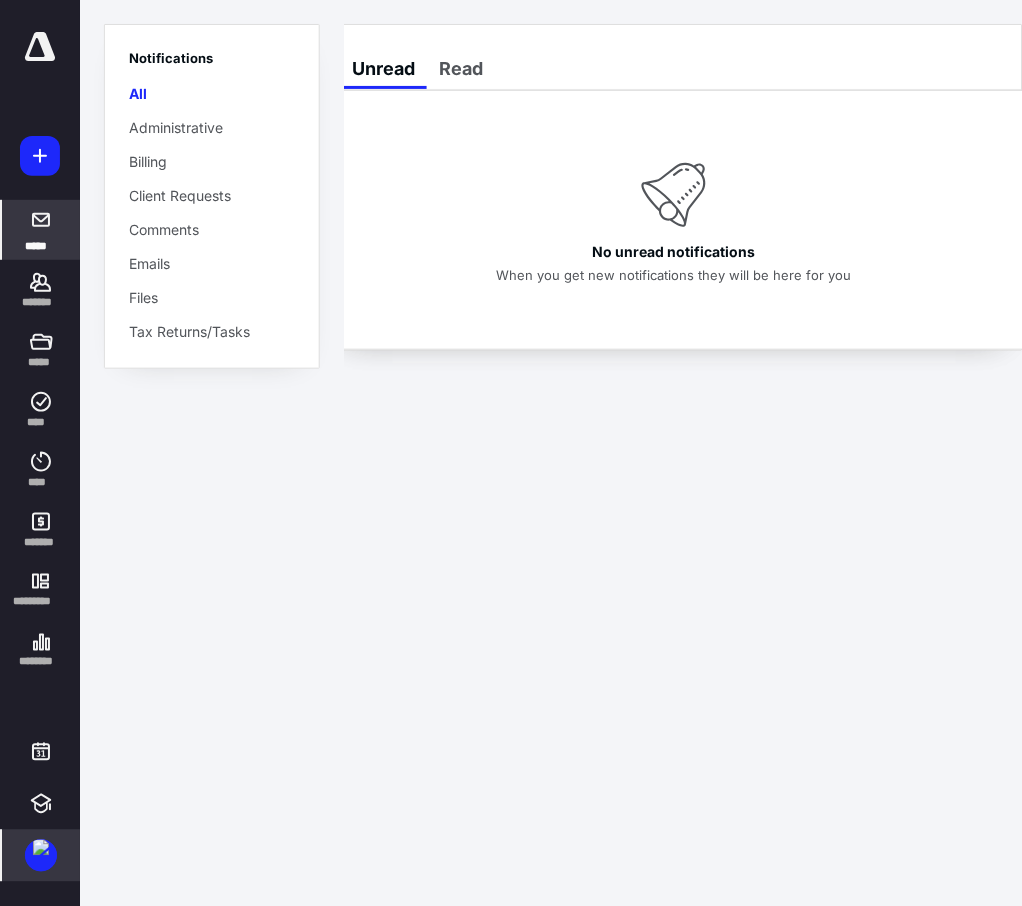 click on "*****" at bounding box center [41, 230] 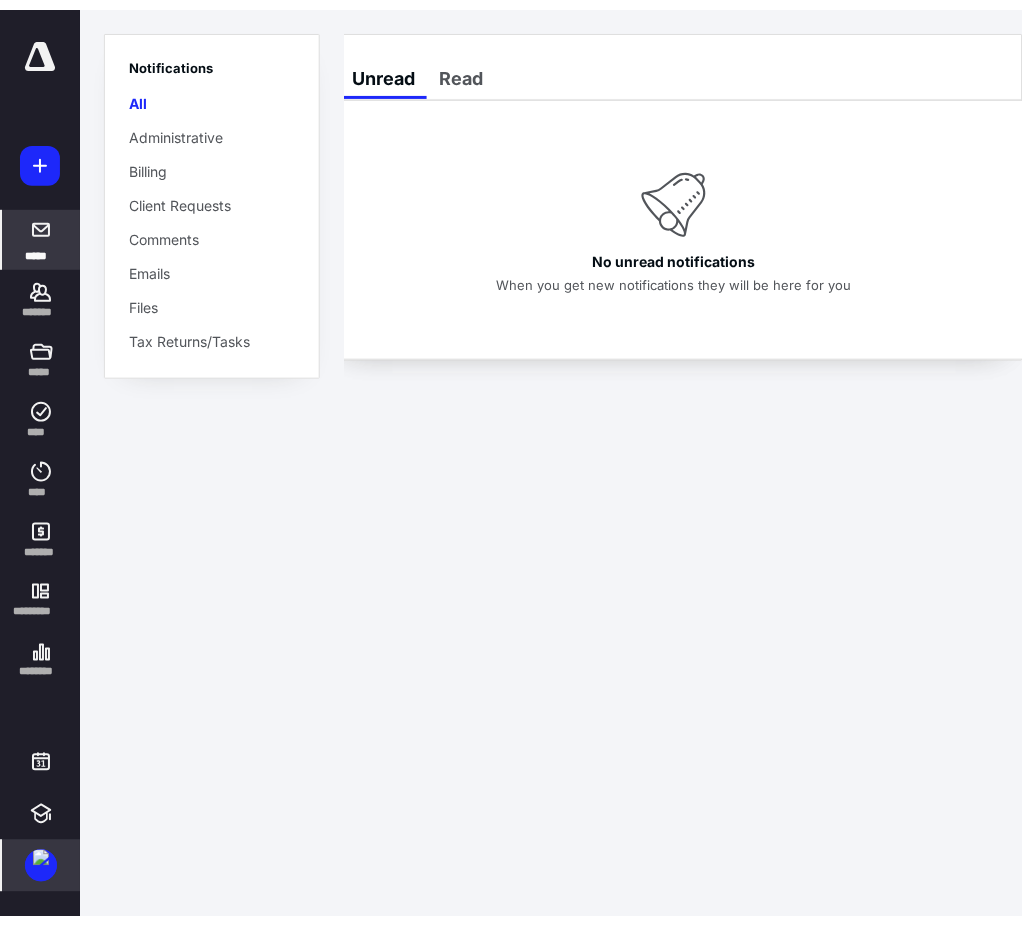 scroll, scrollTop: 0, scrollLeft: 0, axis: both 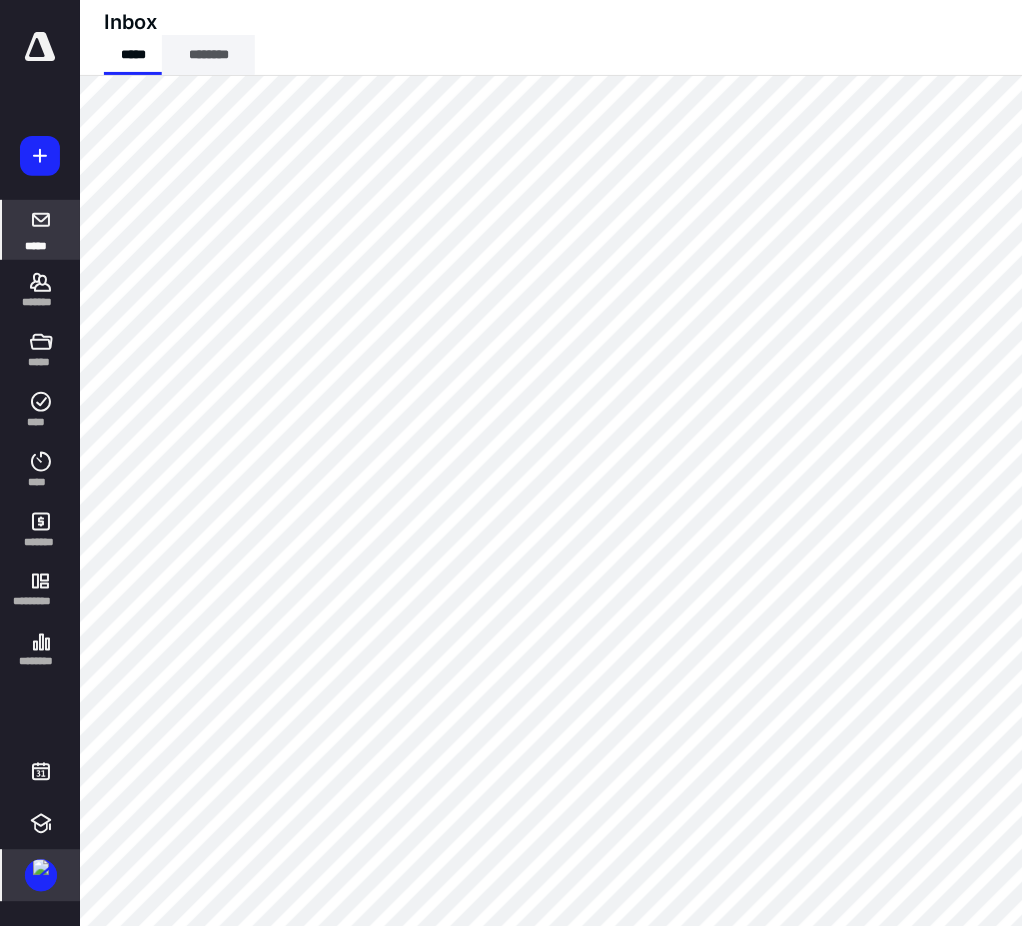 click on "********" at bounding box center [208, 55] 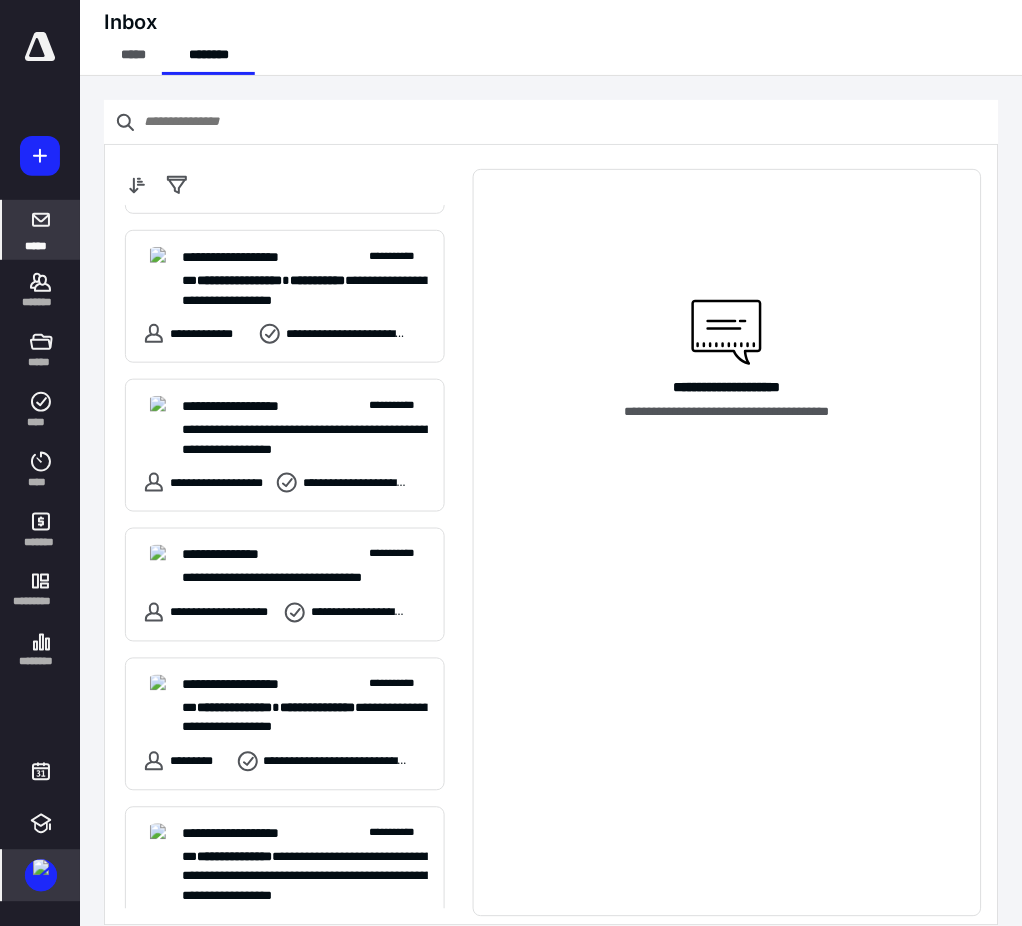 scroll, scrollTop: 651, scrollLeft: 0, axis: vertical 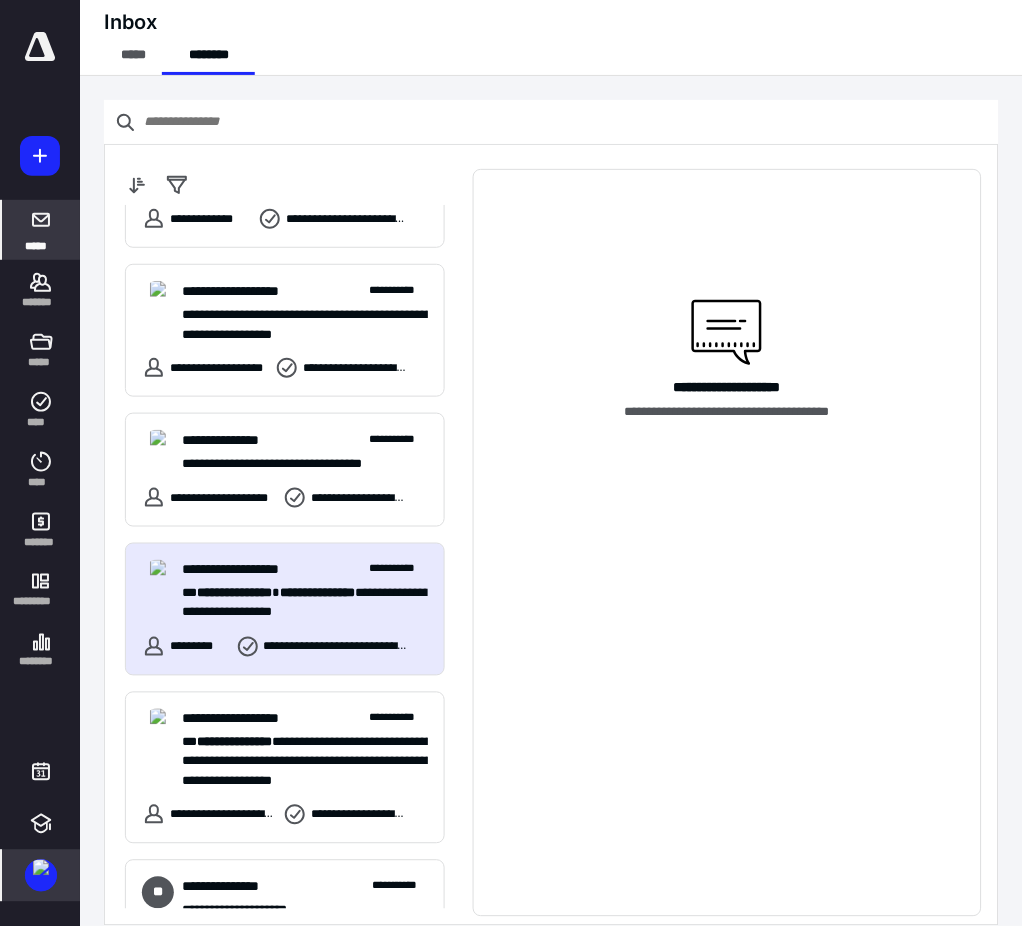 click on "**********" at bounding box center (248, 570) 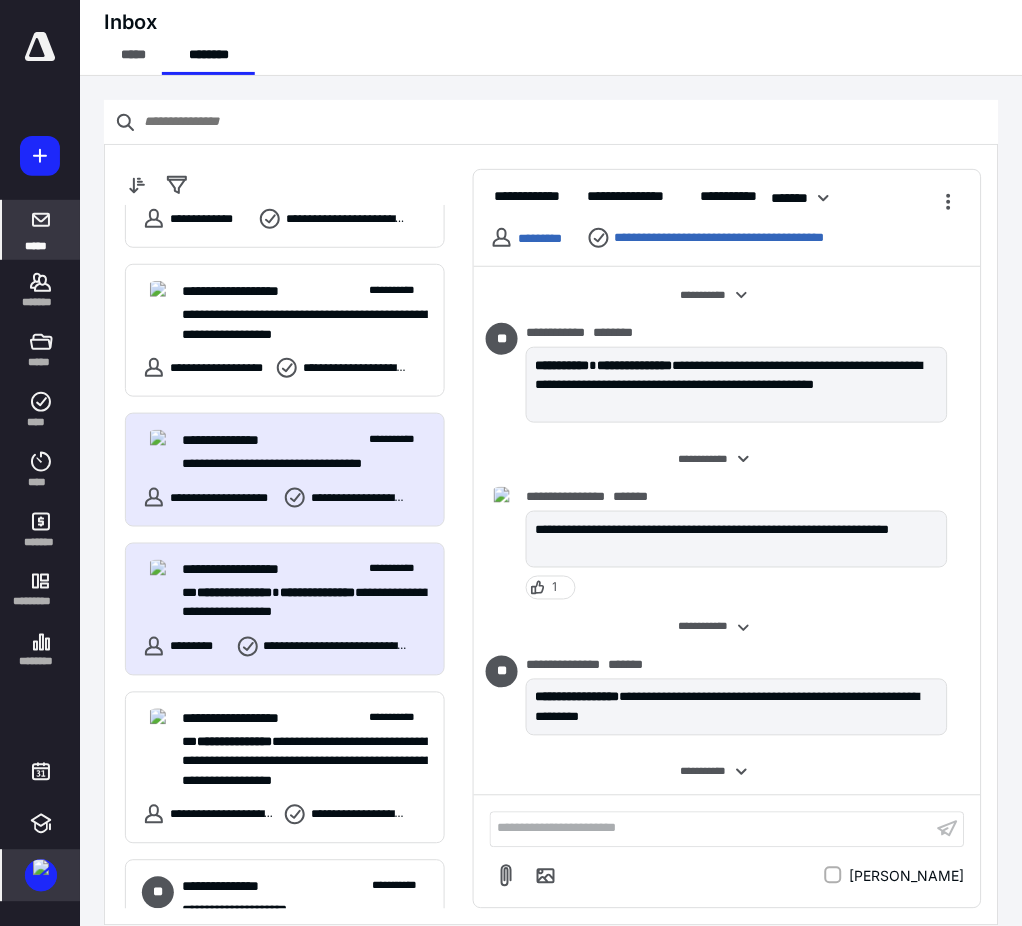 scroll, scrollTop: 164, scrollLeft: 0, axis: vertical 